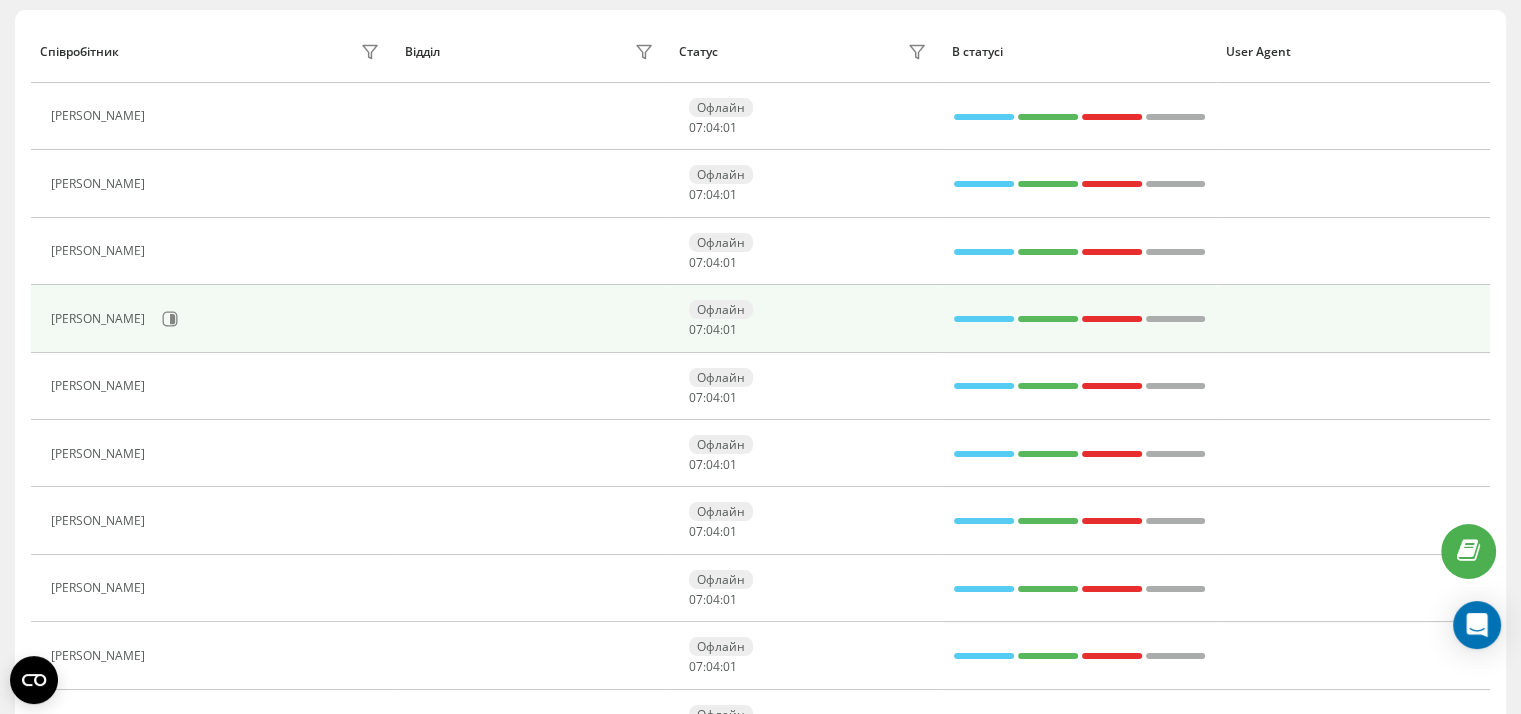 scroll, scrollTop: 0, scrollLeft: 0, axis: both 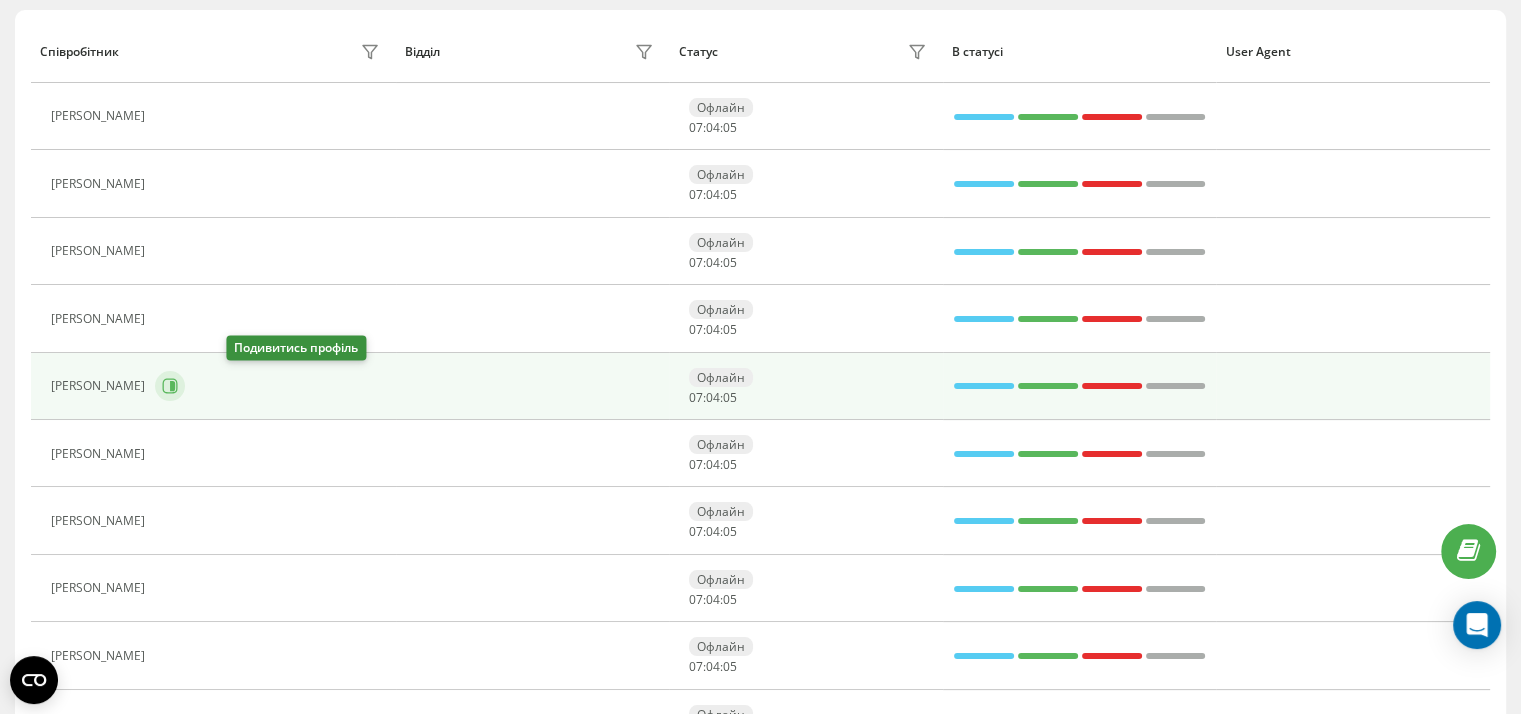 click at bounding box center (170, 386) 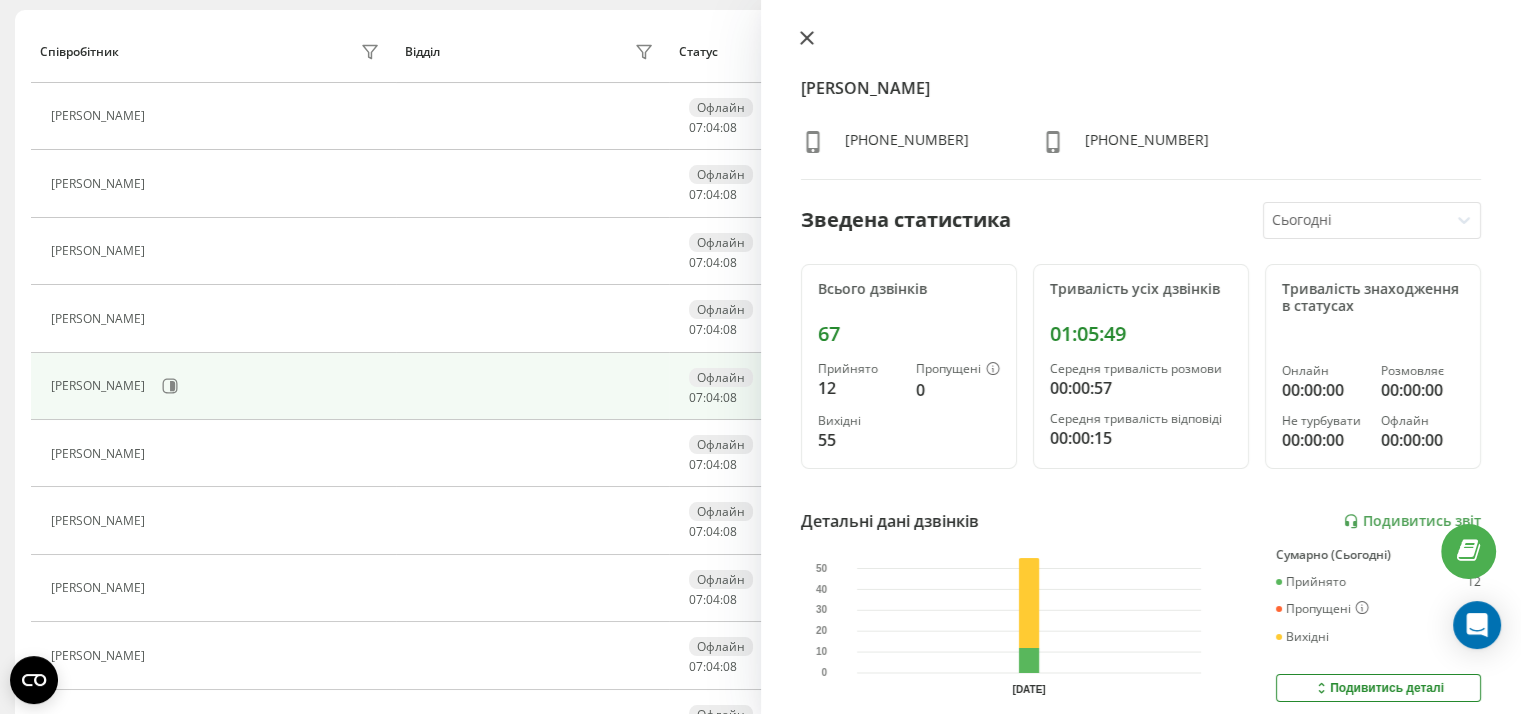 click 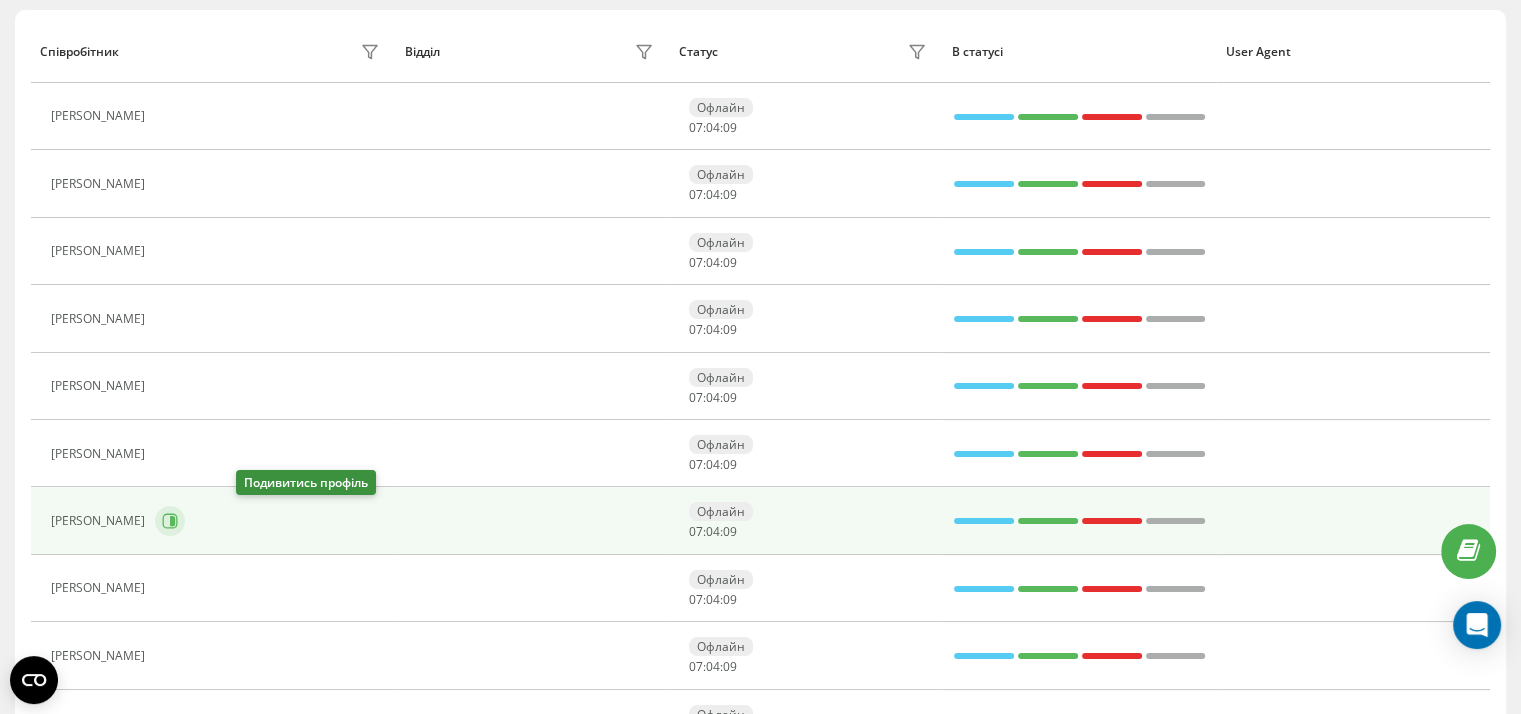 click 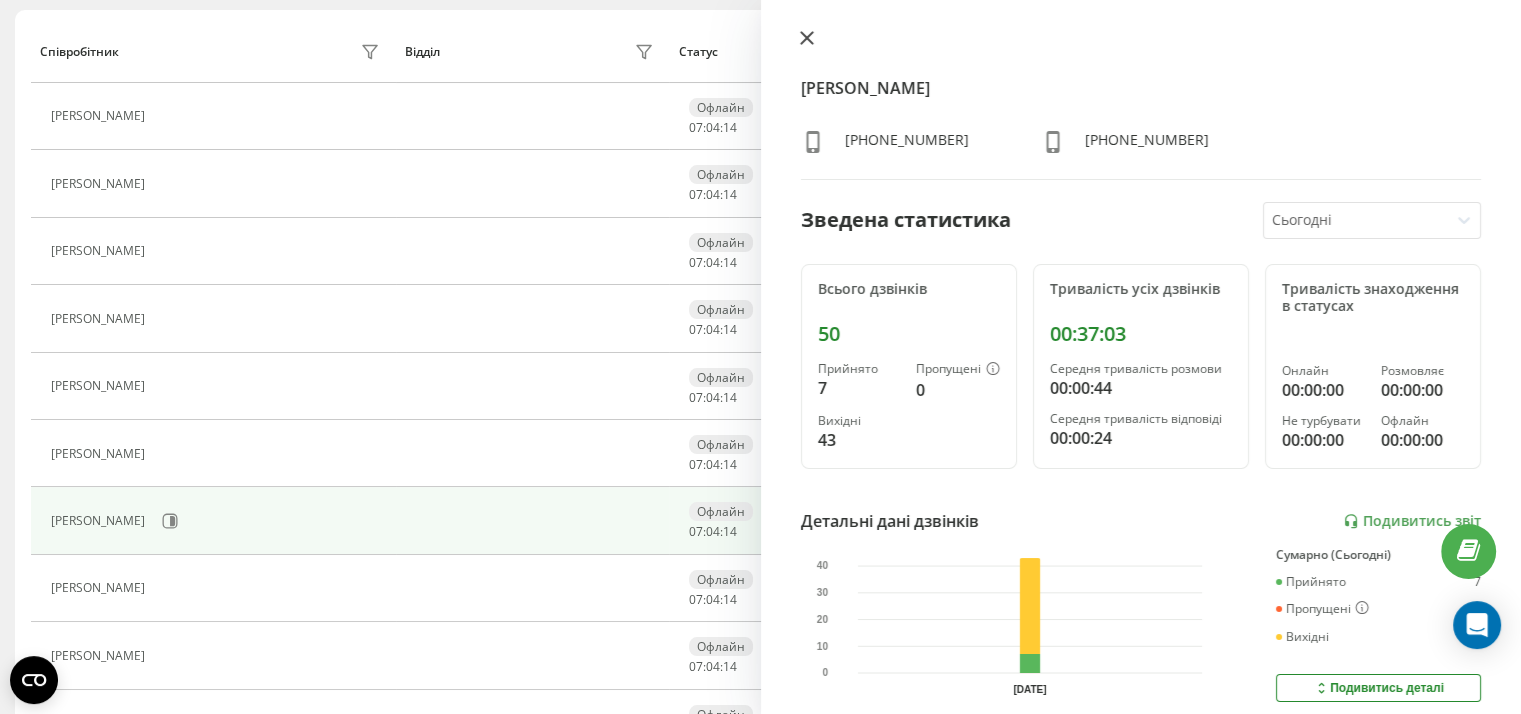 click 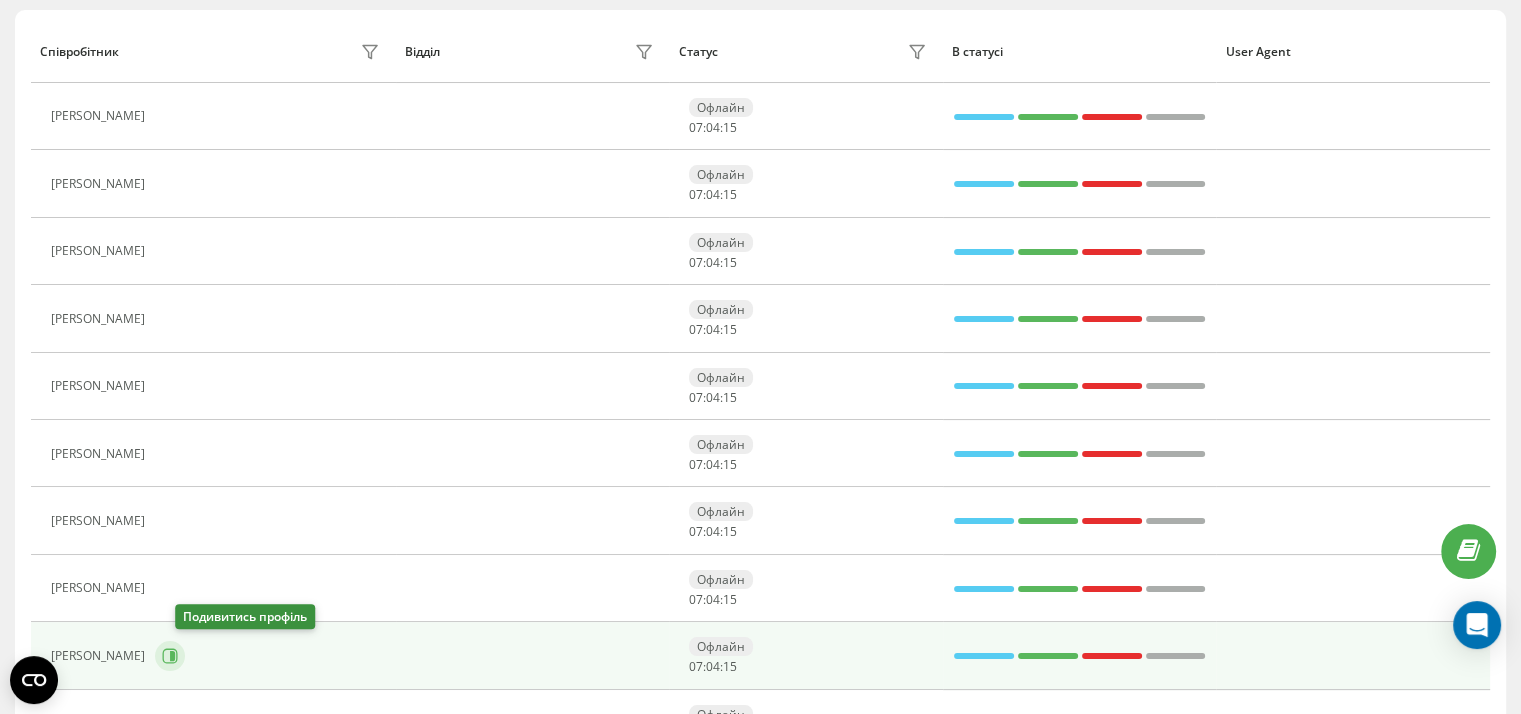 click 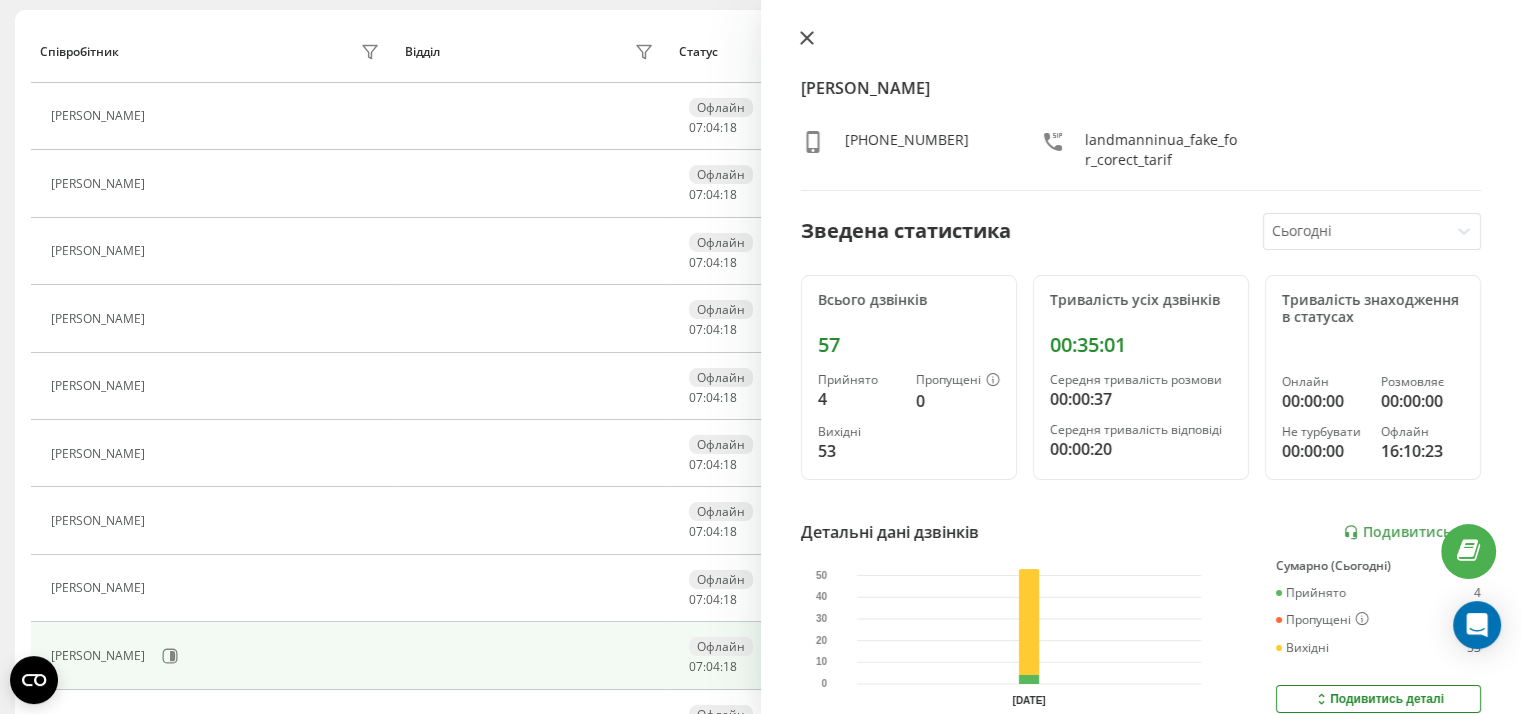 drag, startPoint x: 807, startPoint y: 36, endPoint x: 758, endPoint y: 53, distance: 51.86521 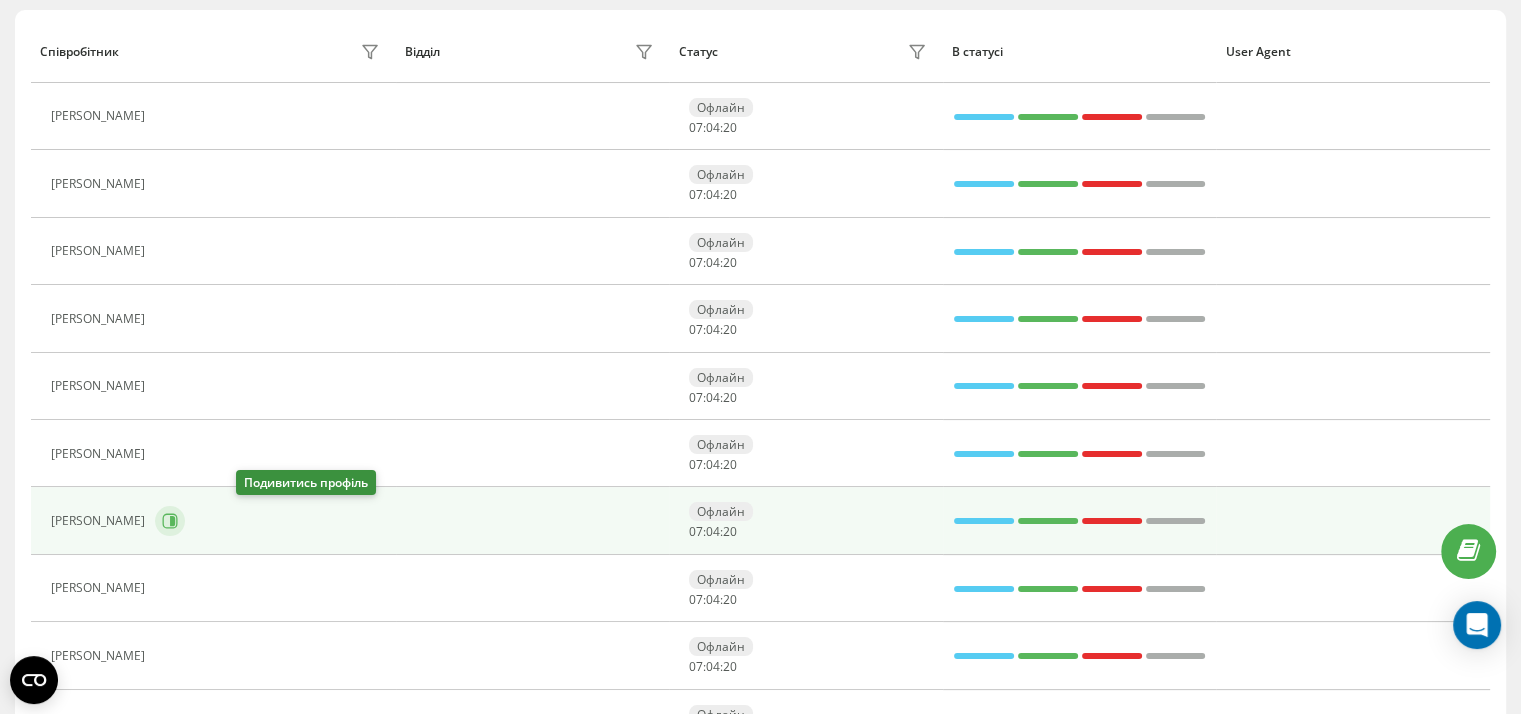 click 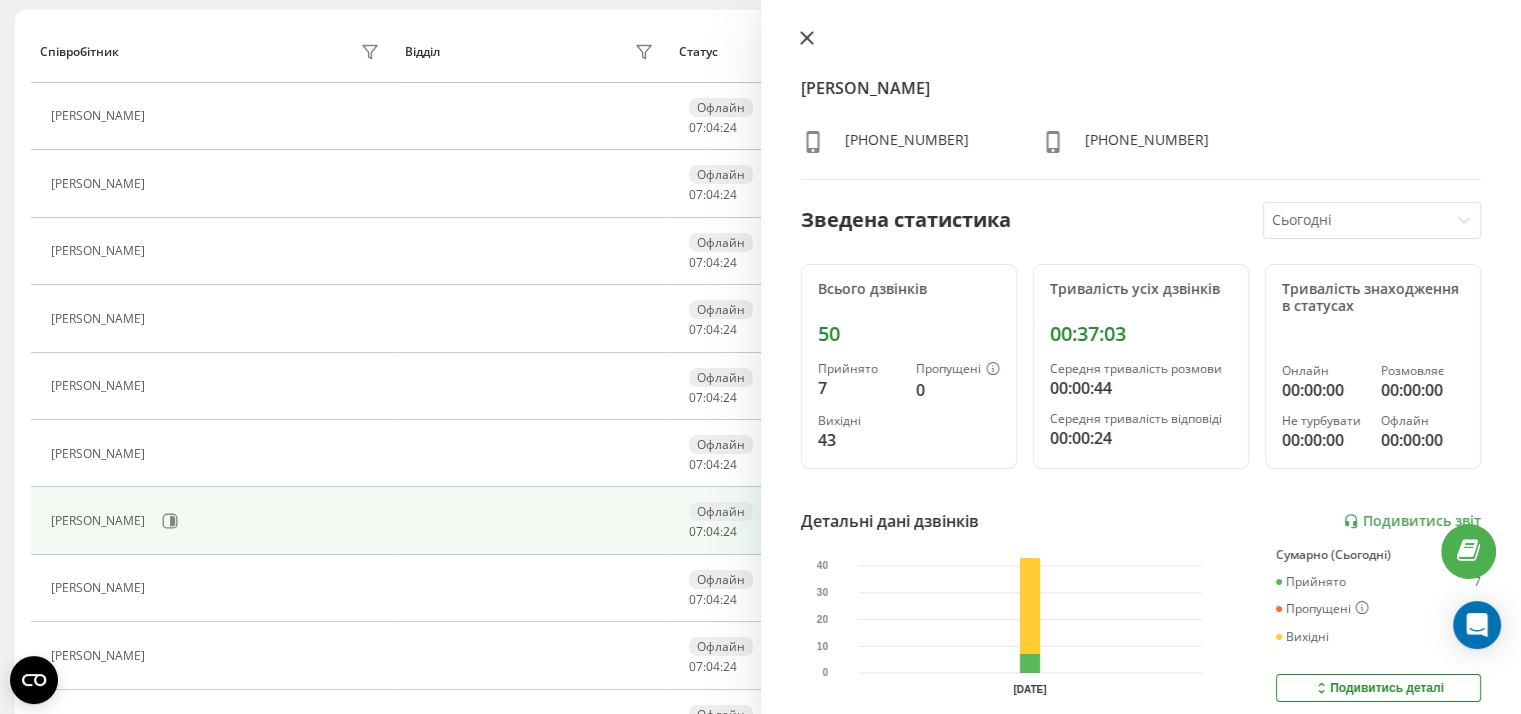 click 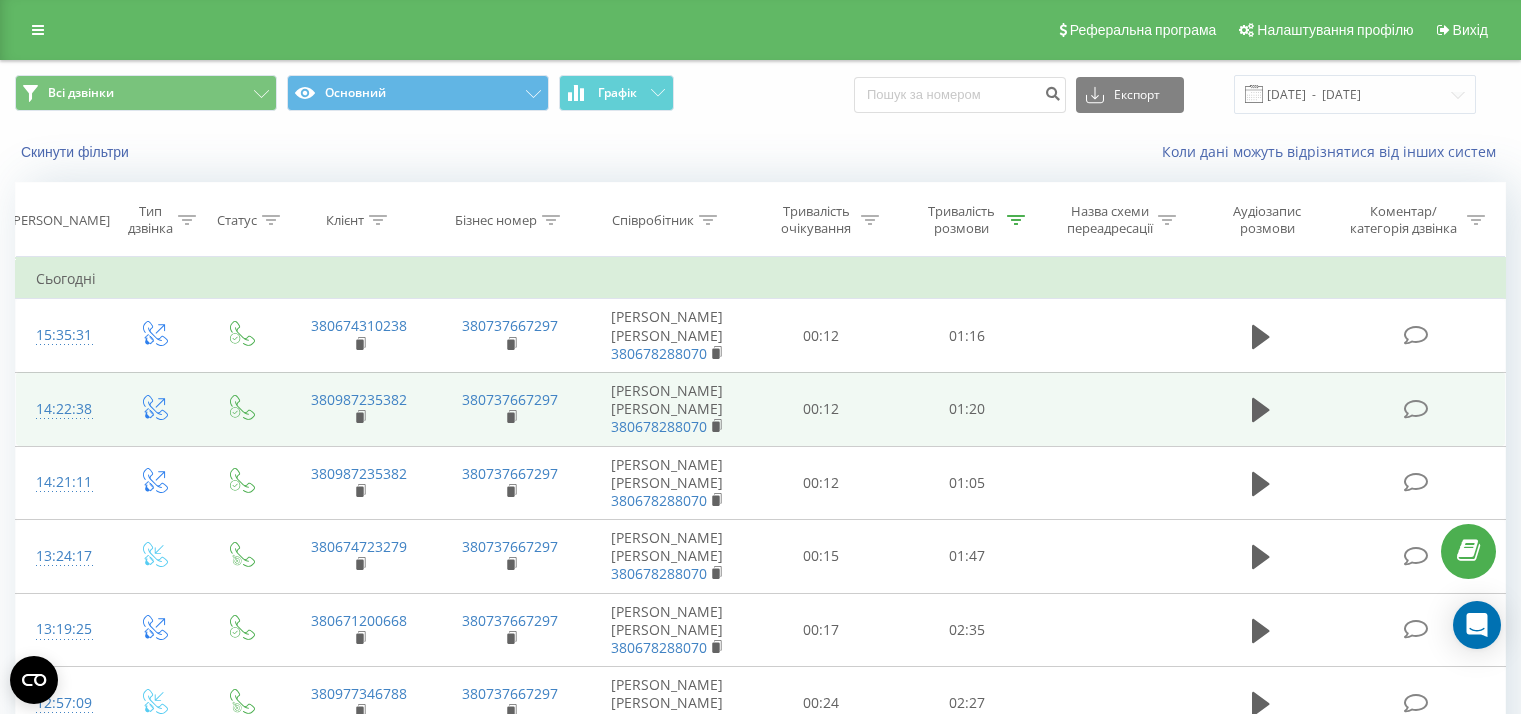 scroll, scrollTop: 0, scrollLeft: 0, axis: both 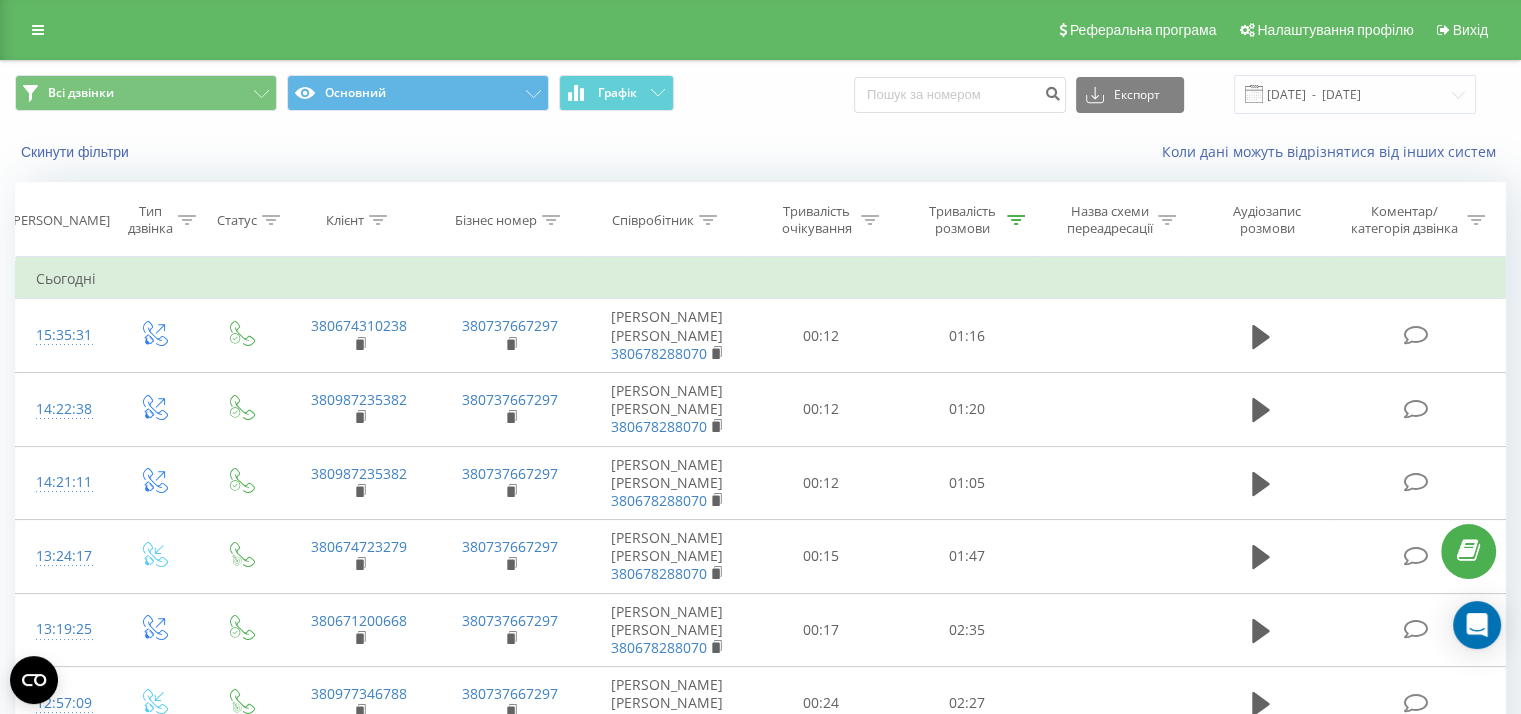 click 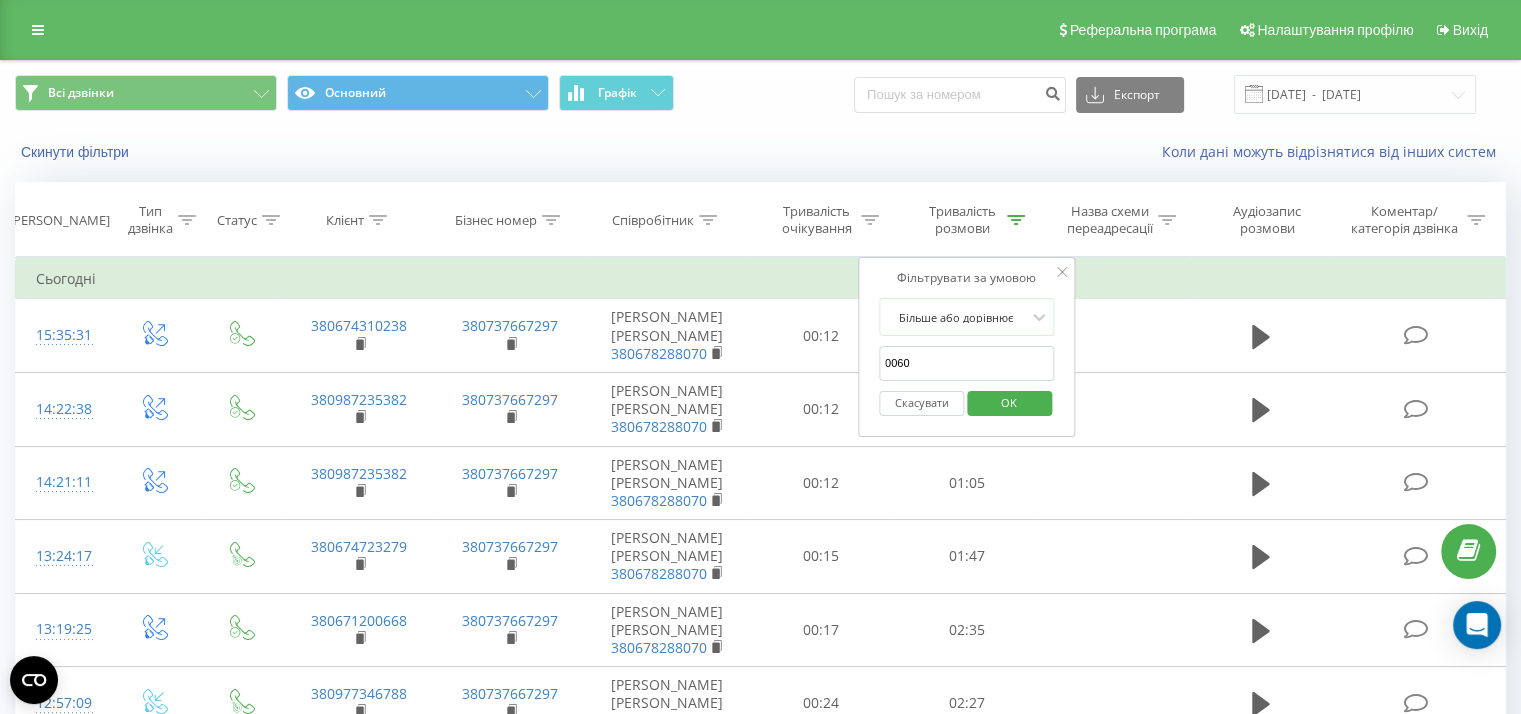 click on "OK" at bounding box center [1009, 402] 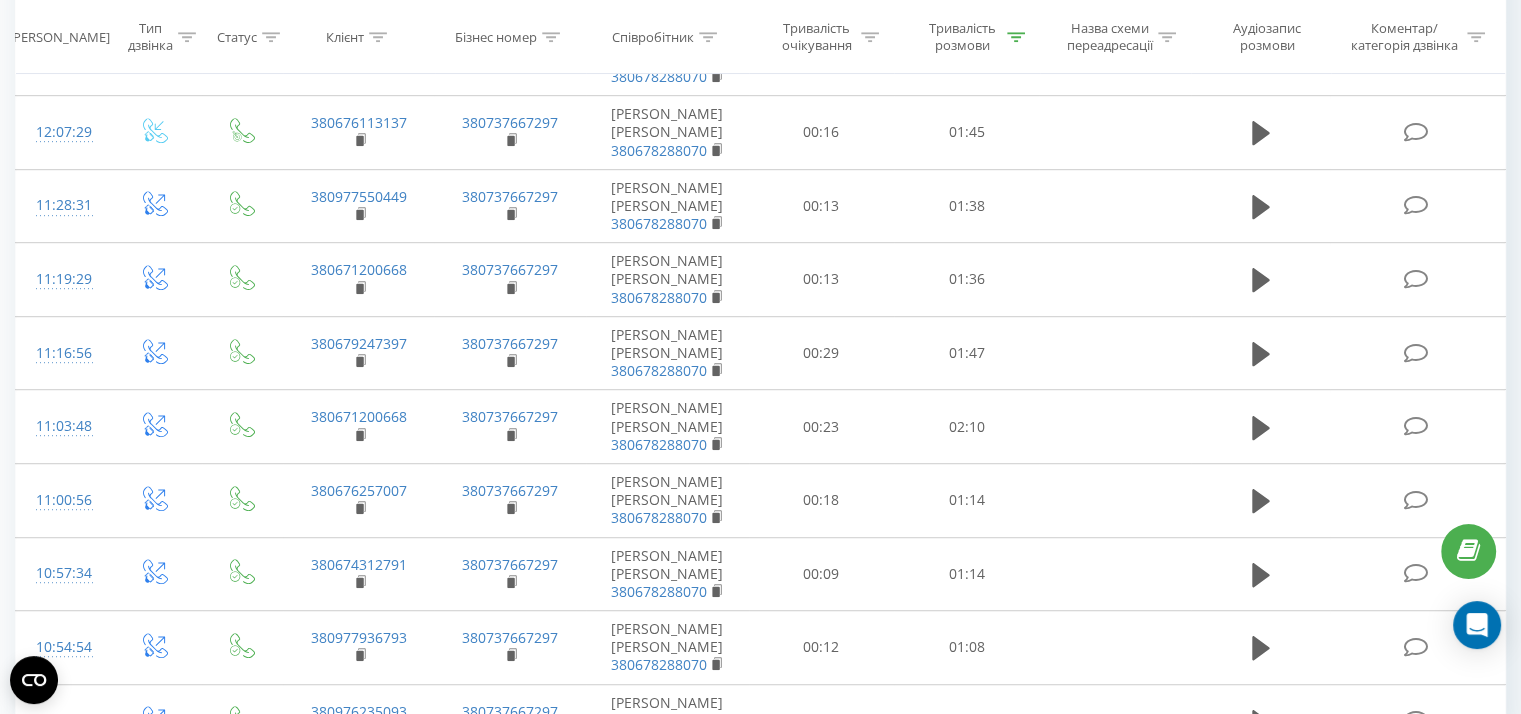 scroll, scrollTop: 1200, scrollLeft: 0, axis: vertical 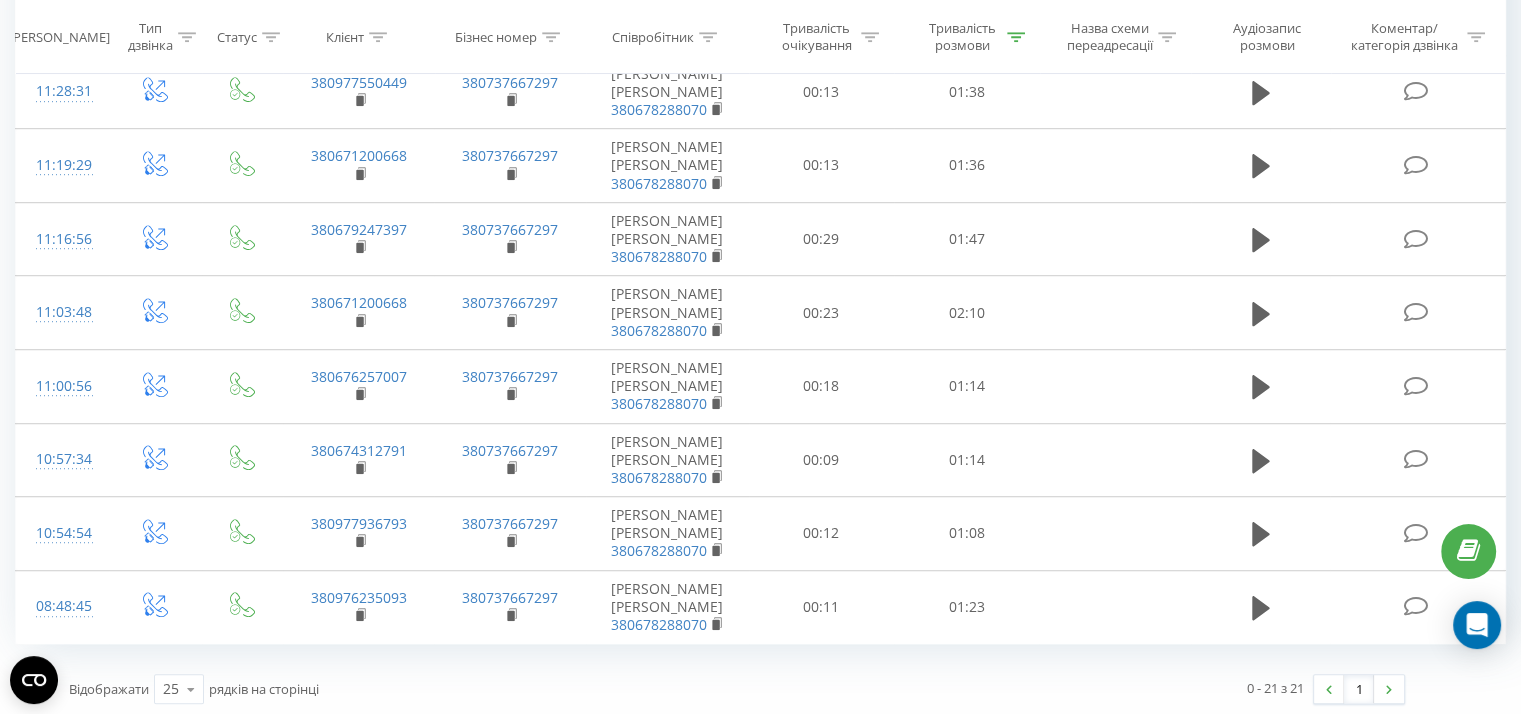 click 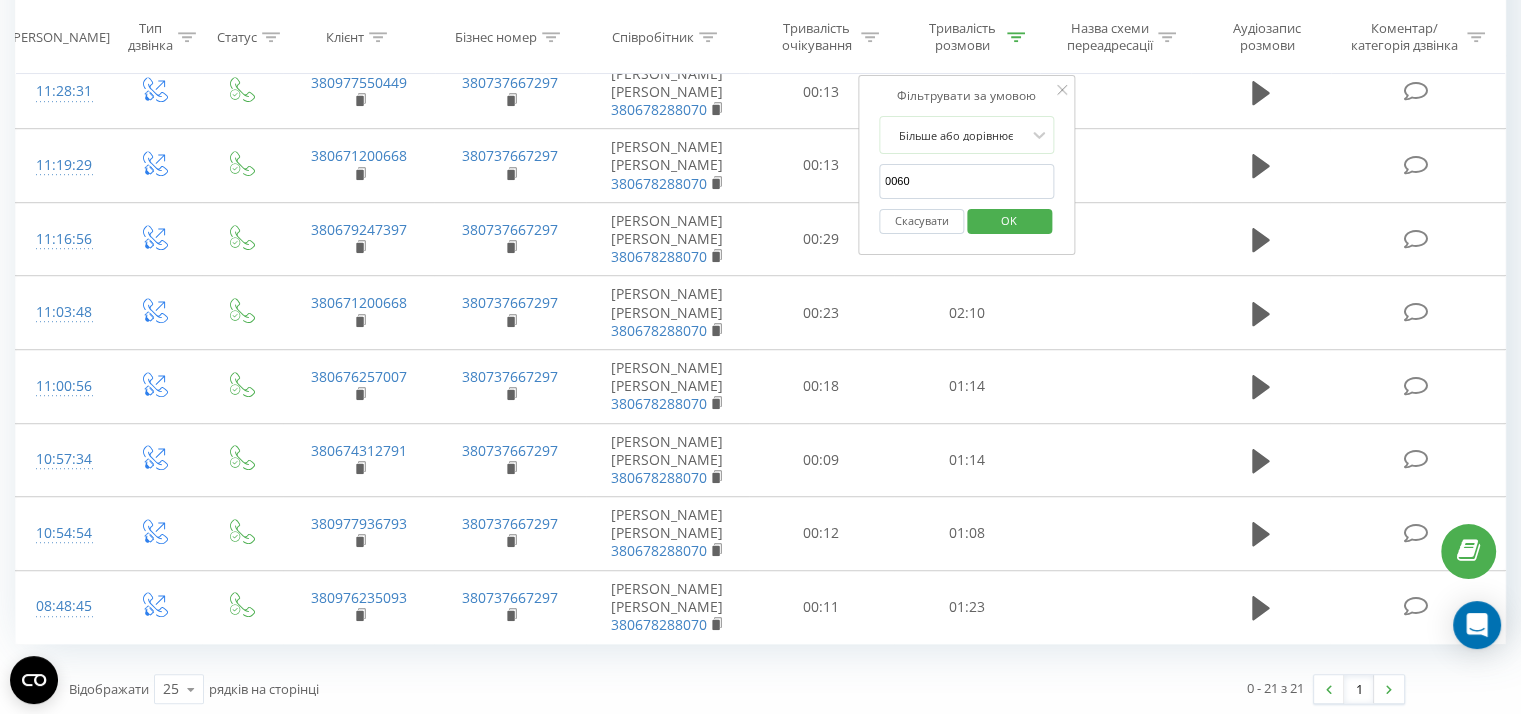 click on "OK" at bounding box center (1009, 220) 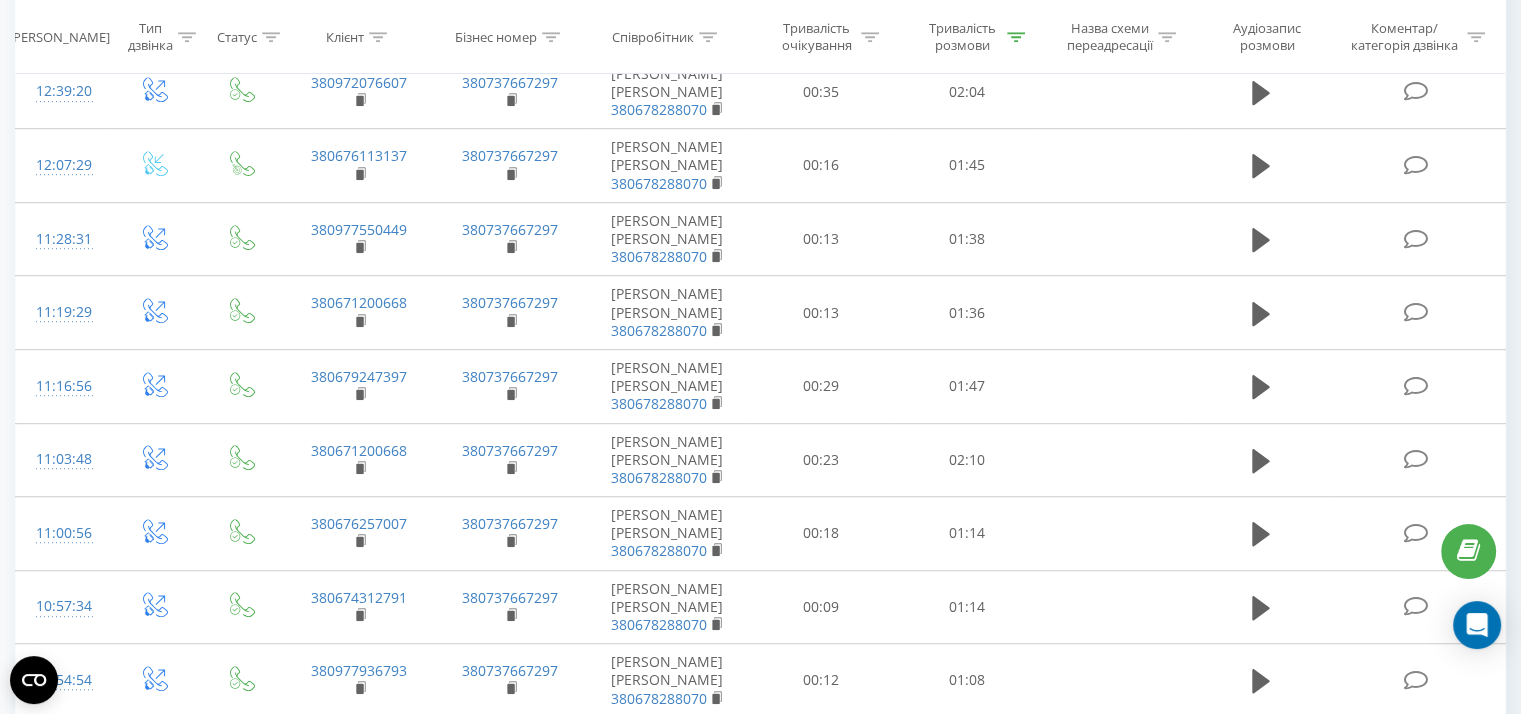 scroll, scrollTop: 1348, scrollLeft: 0, axis: vertical 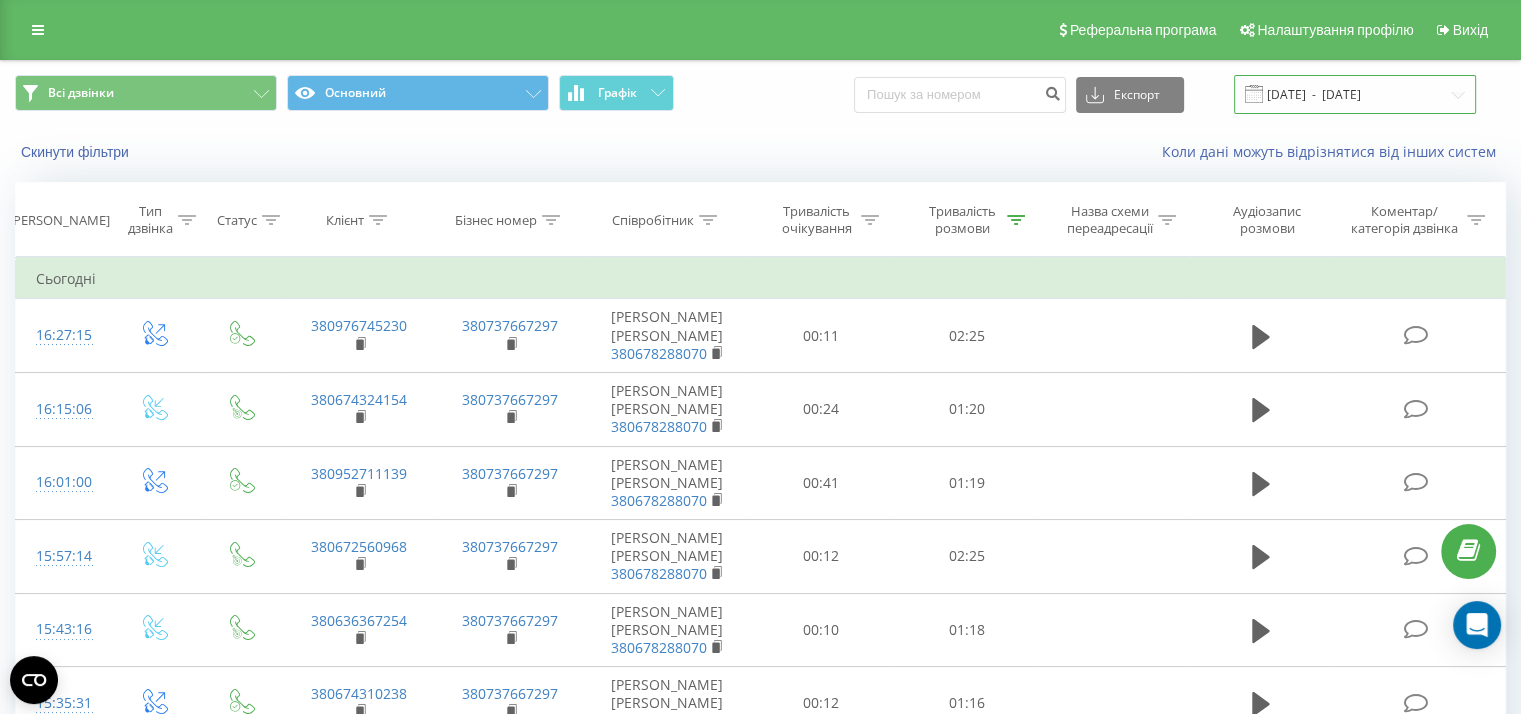 click on "14.07.2025  -  14.07.2025" at bounding box center [1355, 94] 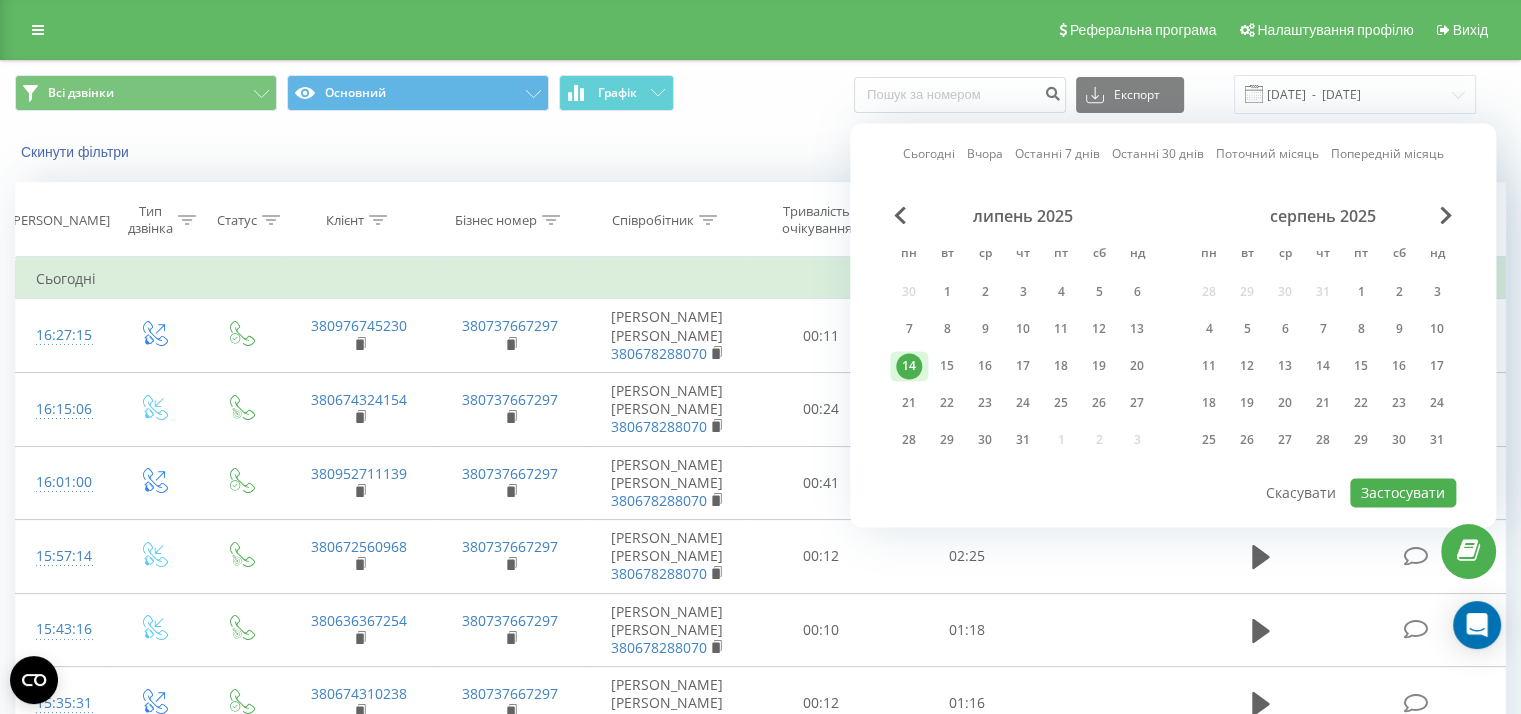 click on "Поточний місяць" at bounding box center [1267, 154] 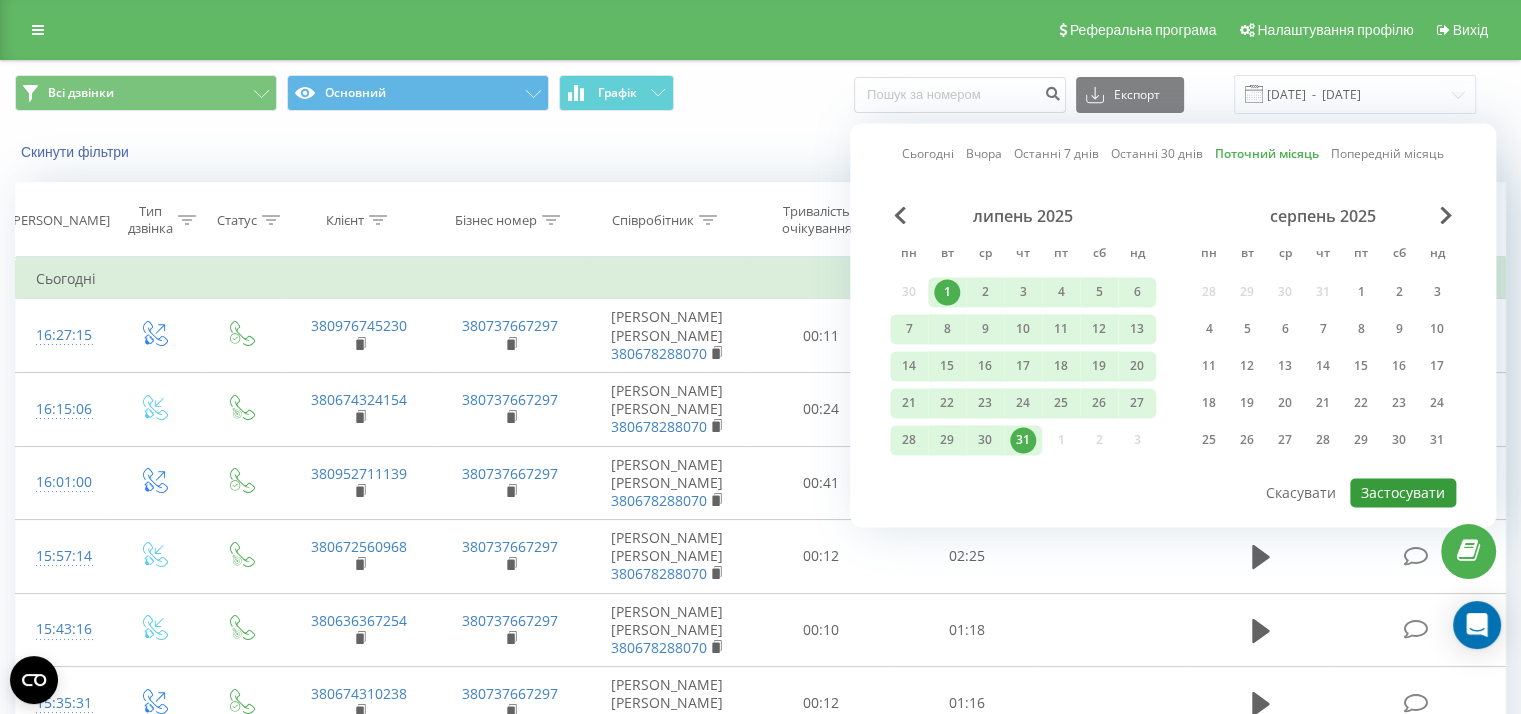 click on "Застосувати" at bounding box center (1403, 492) 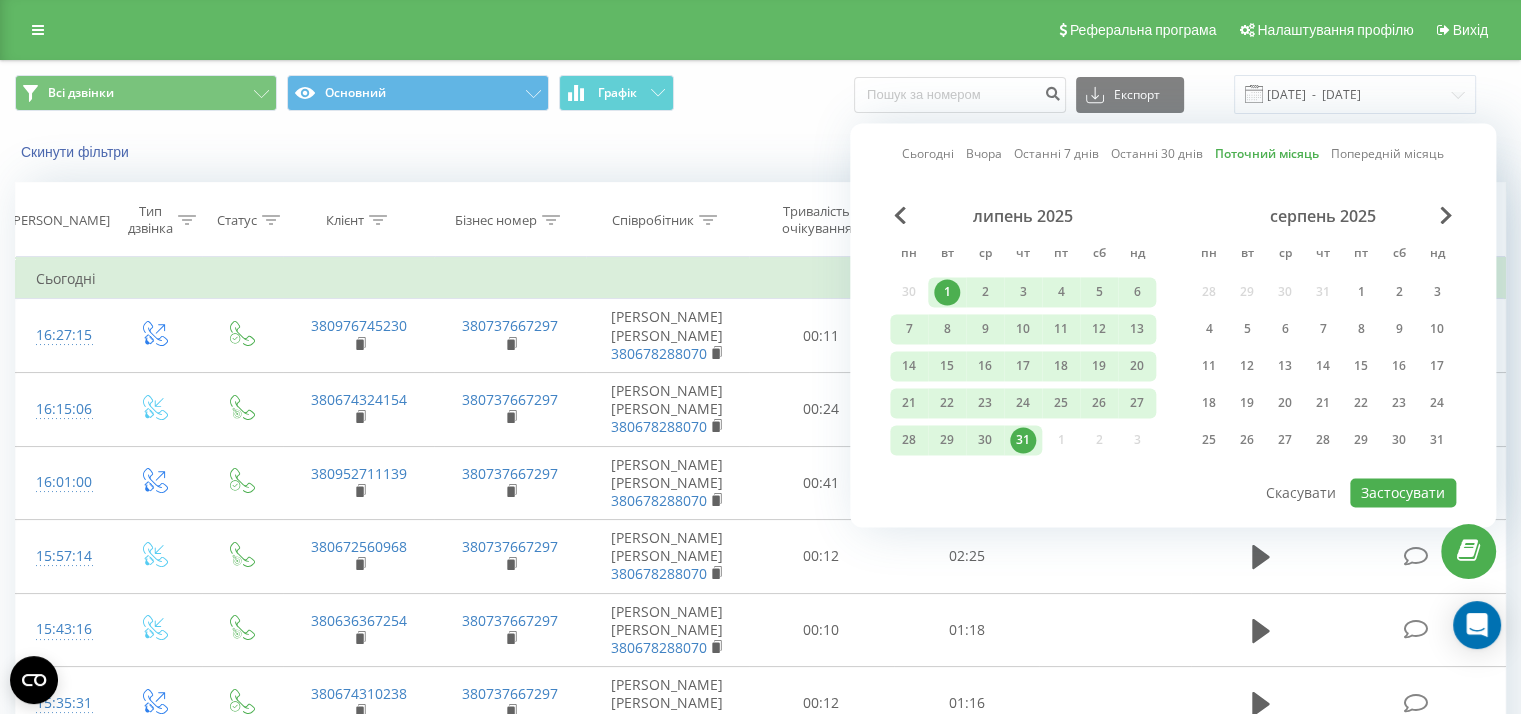 type on "01.07.2025  -  31.07.2025" 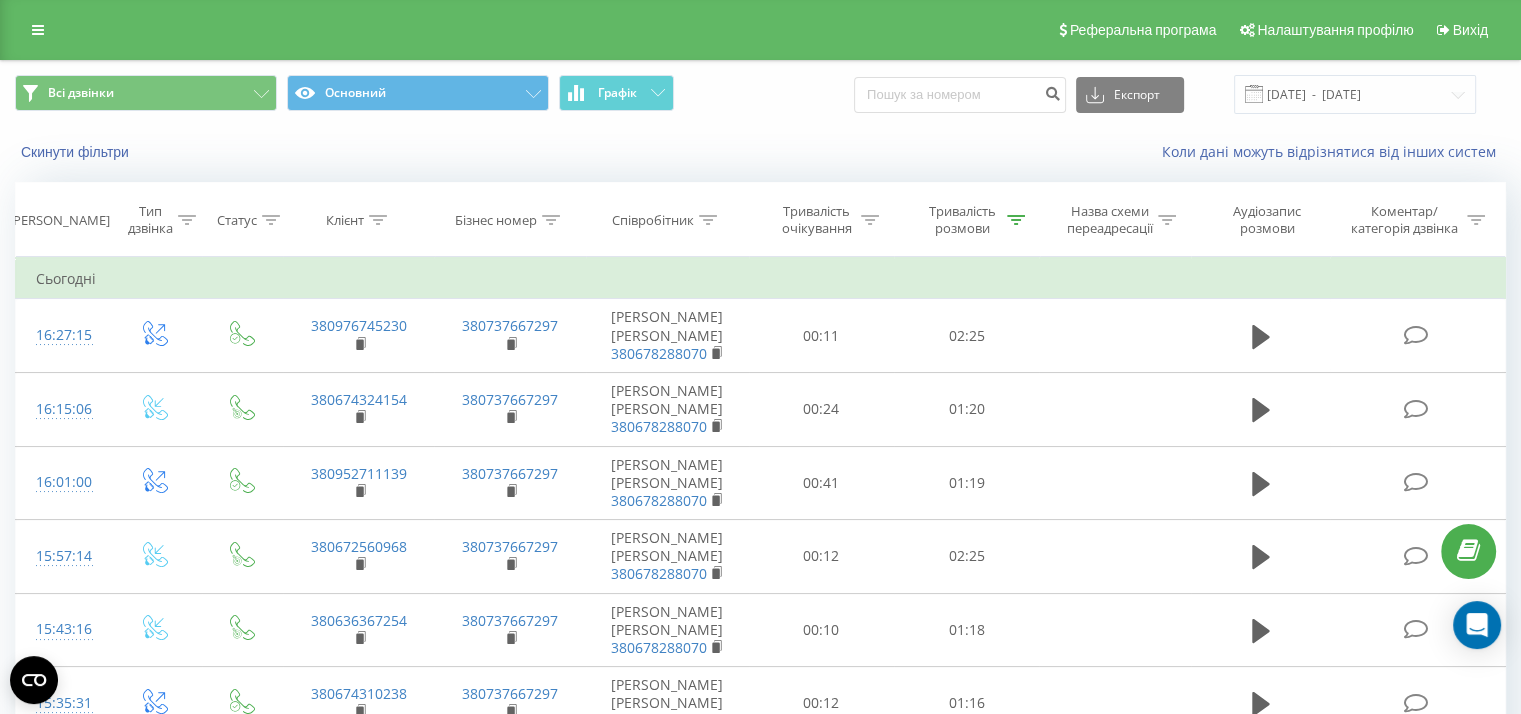 click on "Тривалість розмови" at bounding box center (973, 220) 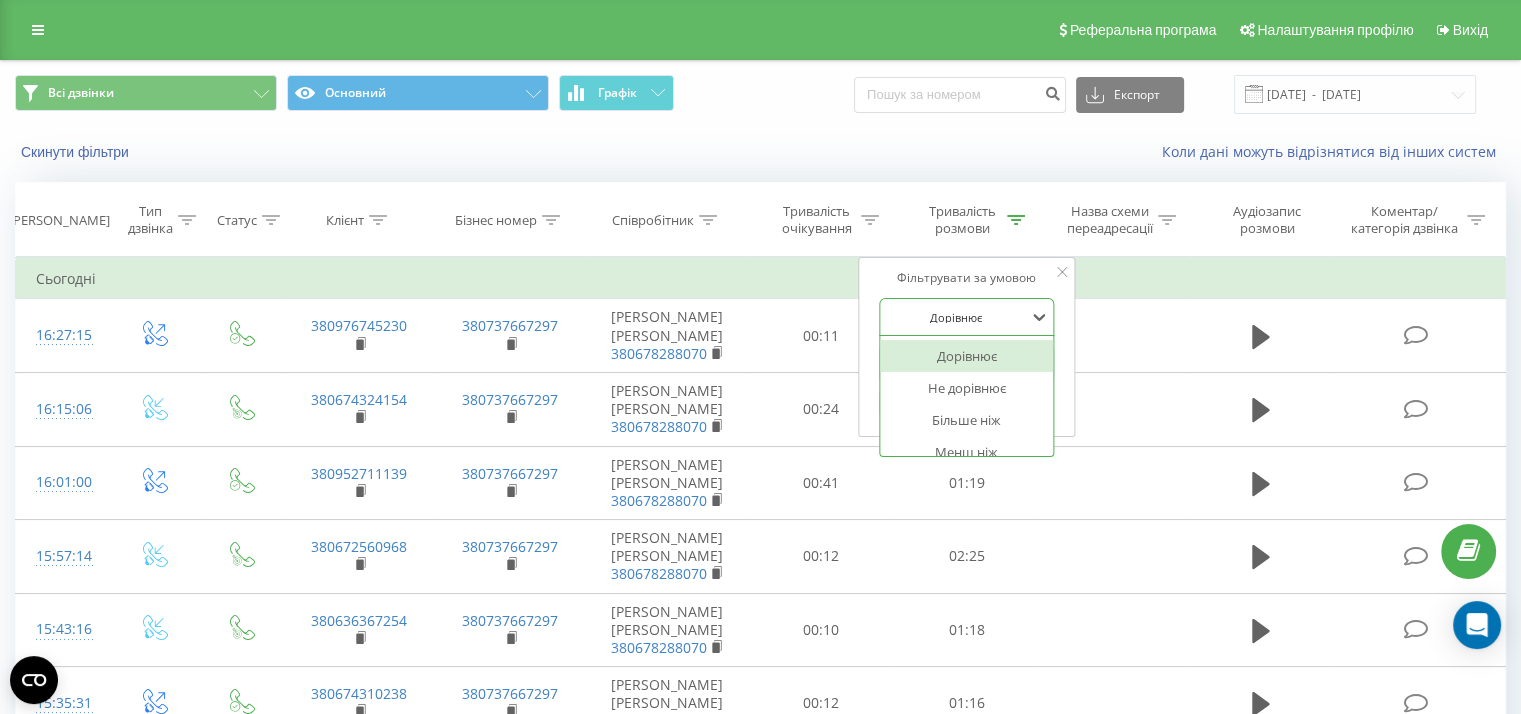 click on "Дорівнює" at bounding box center (956, 317) 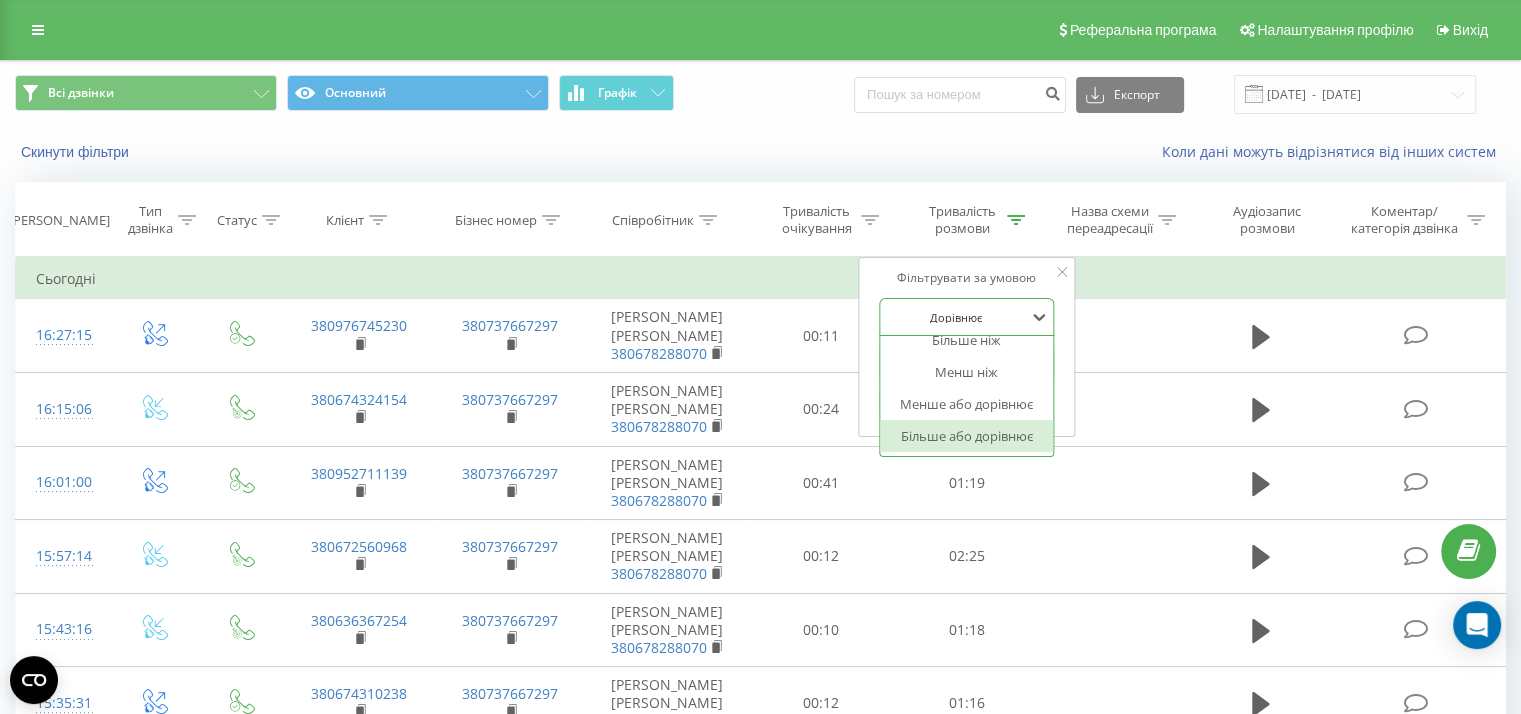 click on "Більше або дорівнює" at bounding box center [967, 436] 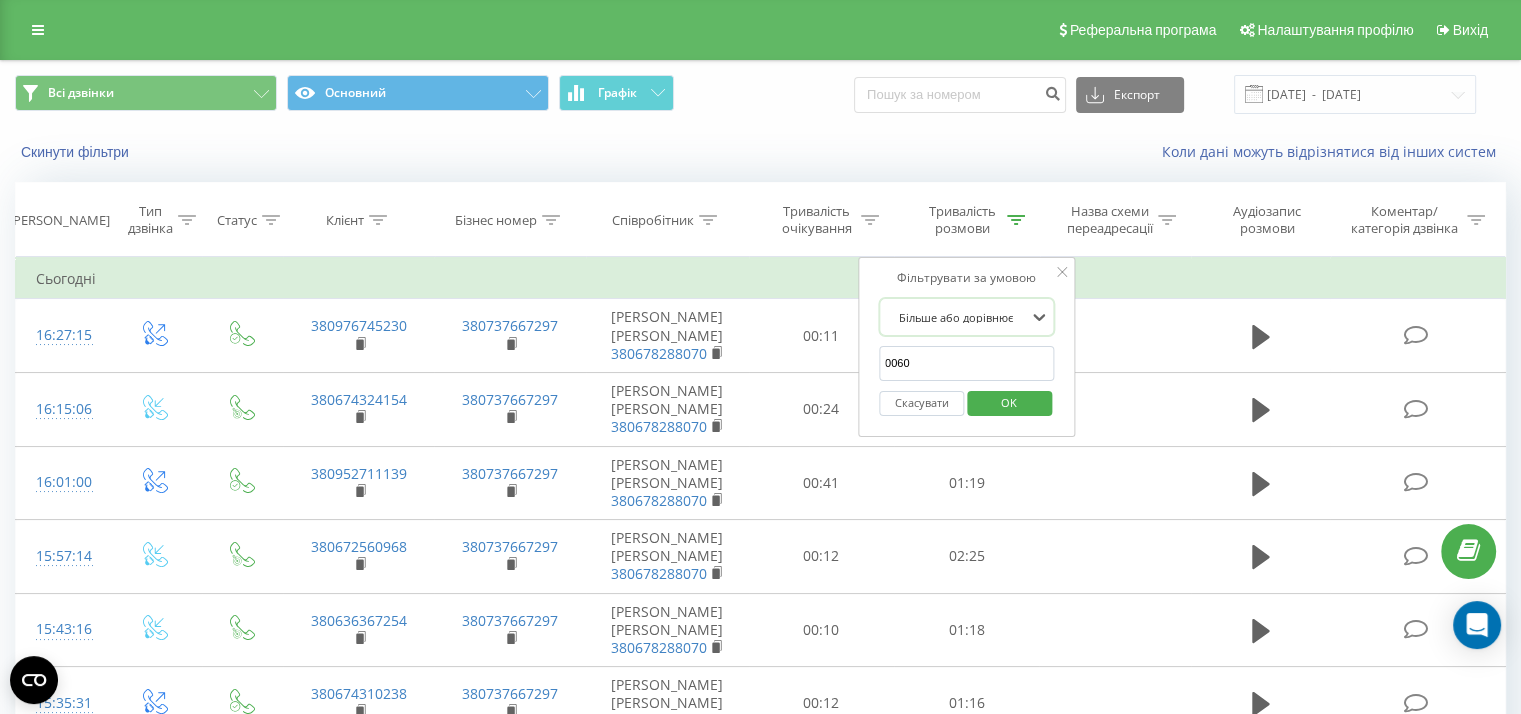 click on "OK" at bounding box center (1009, 402) 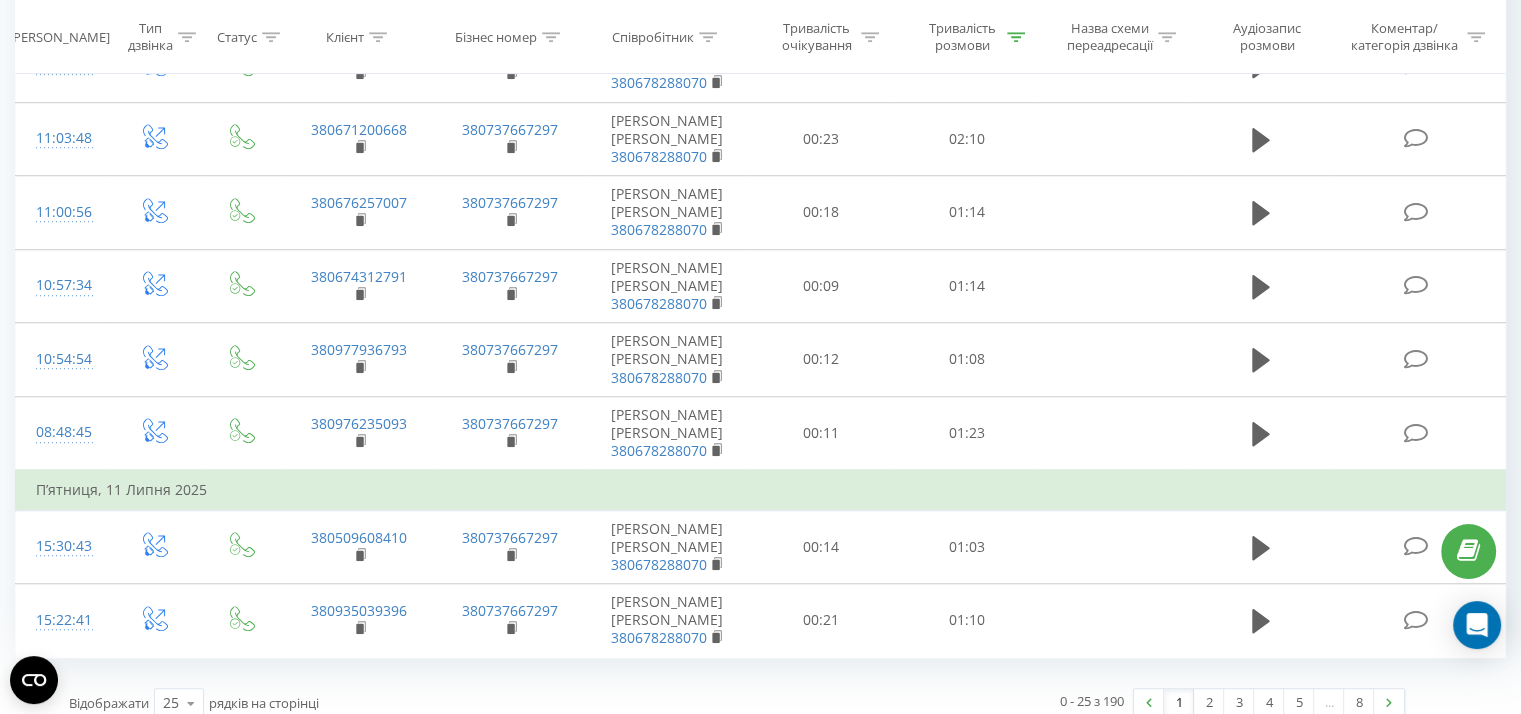 scroll, scrollTop: 1534, scrollLeft: 0, axis: vertical 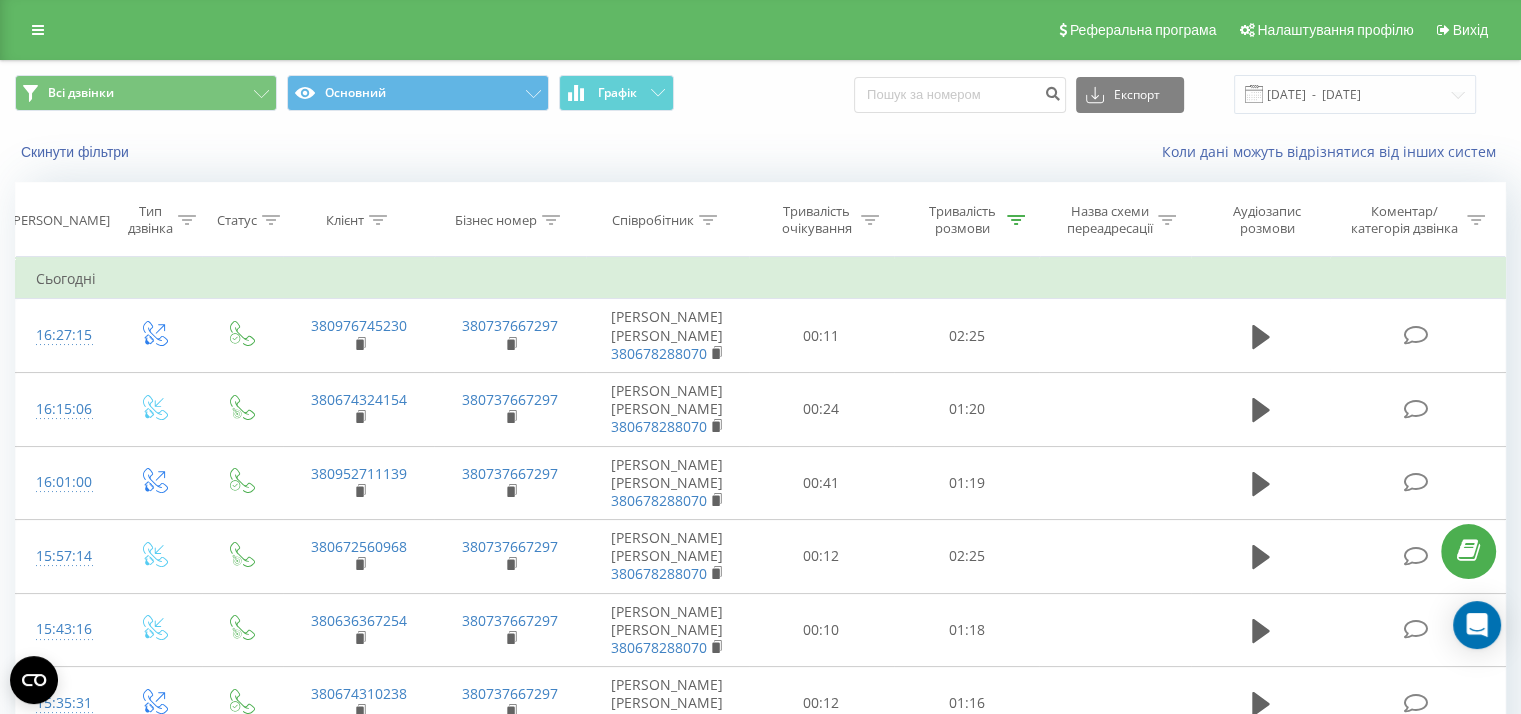 click 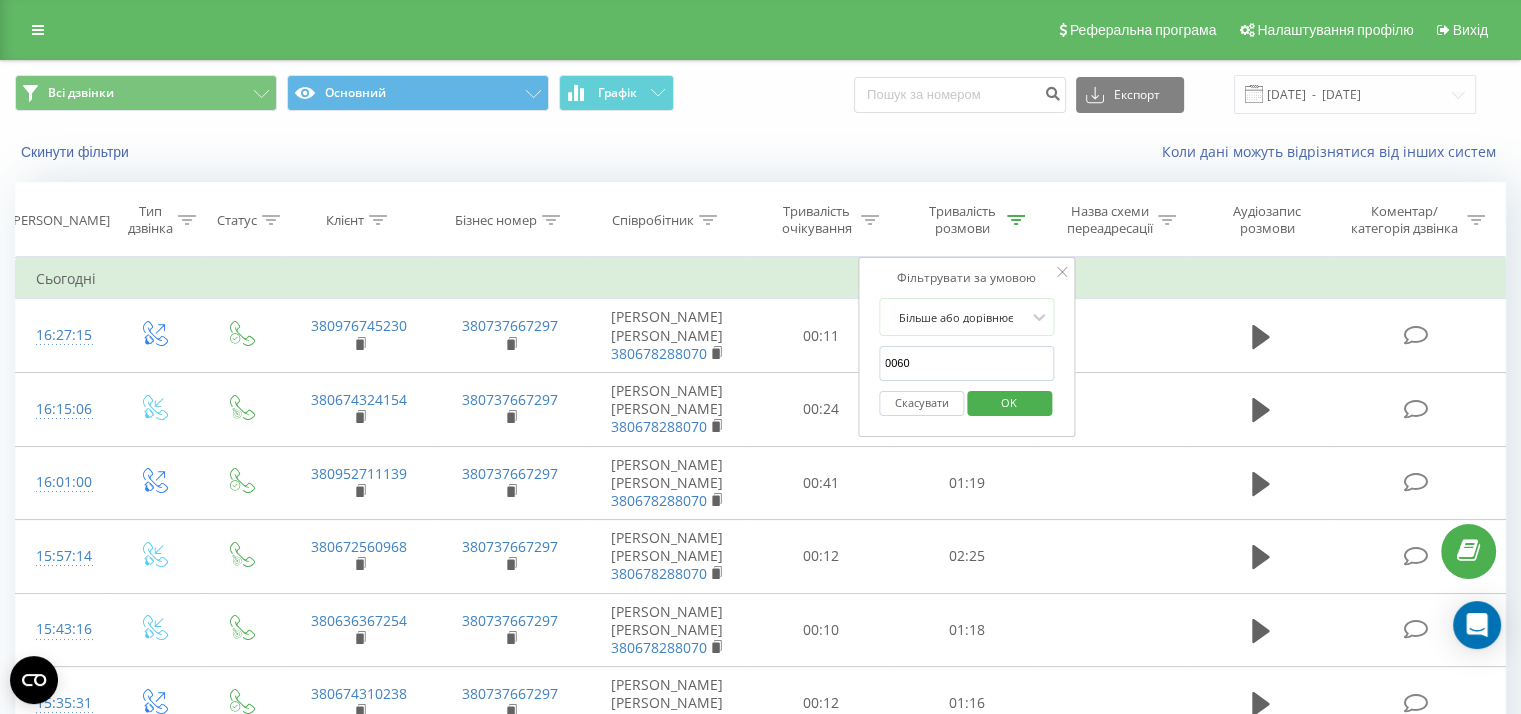 click on "0060" at bounding box center (967, 363) 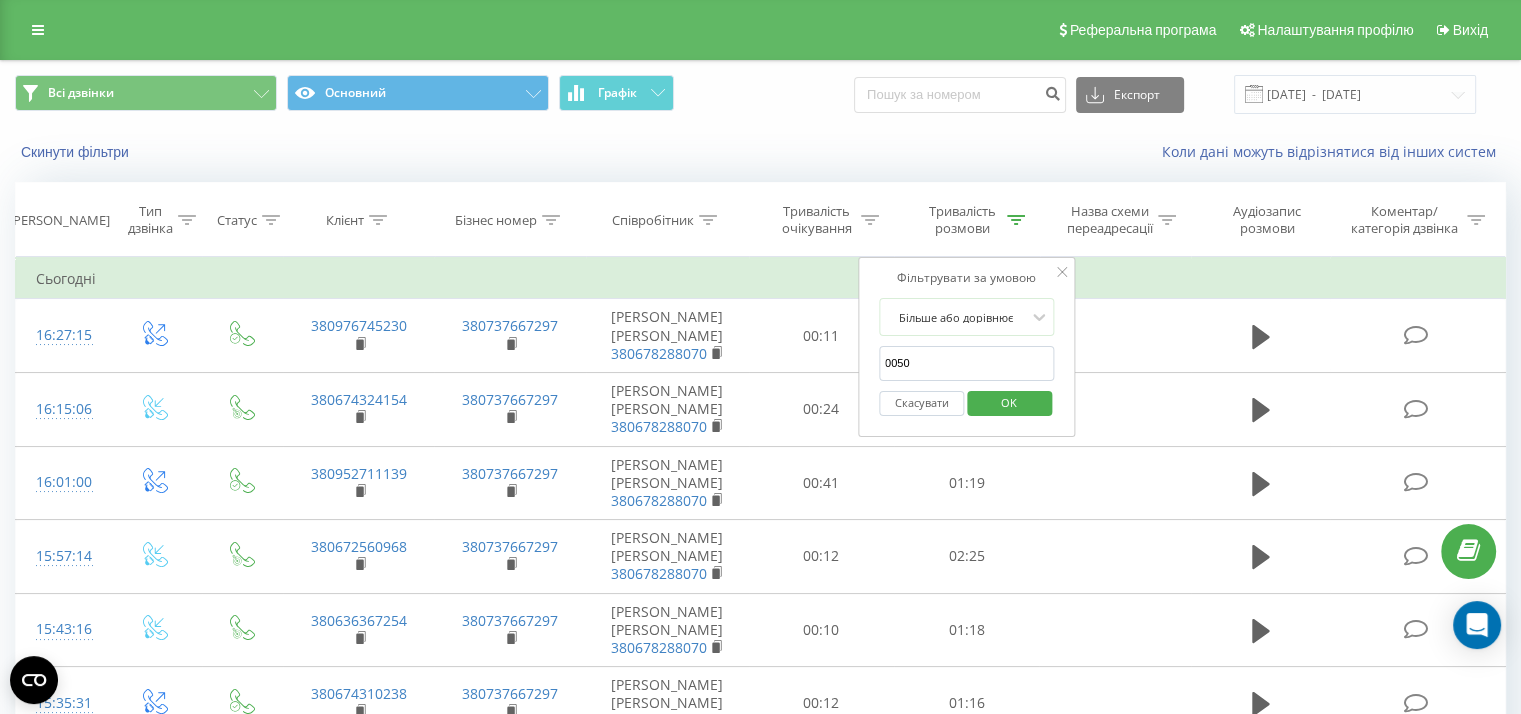 type on "0050" 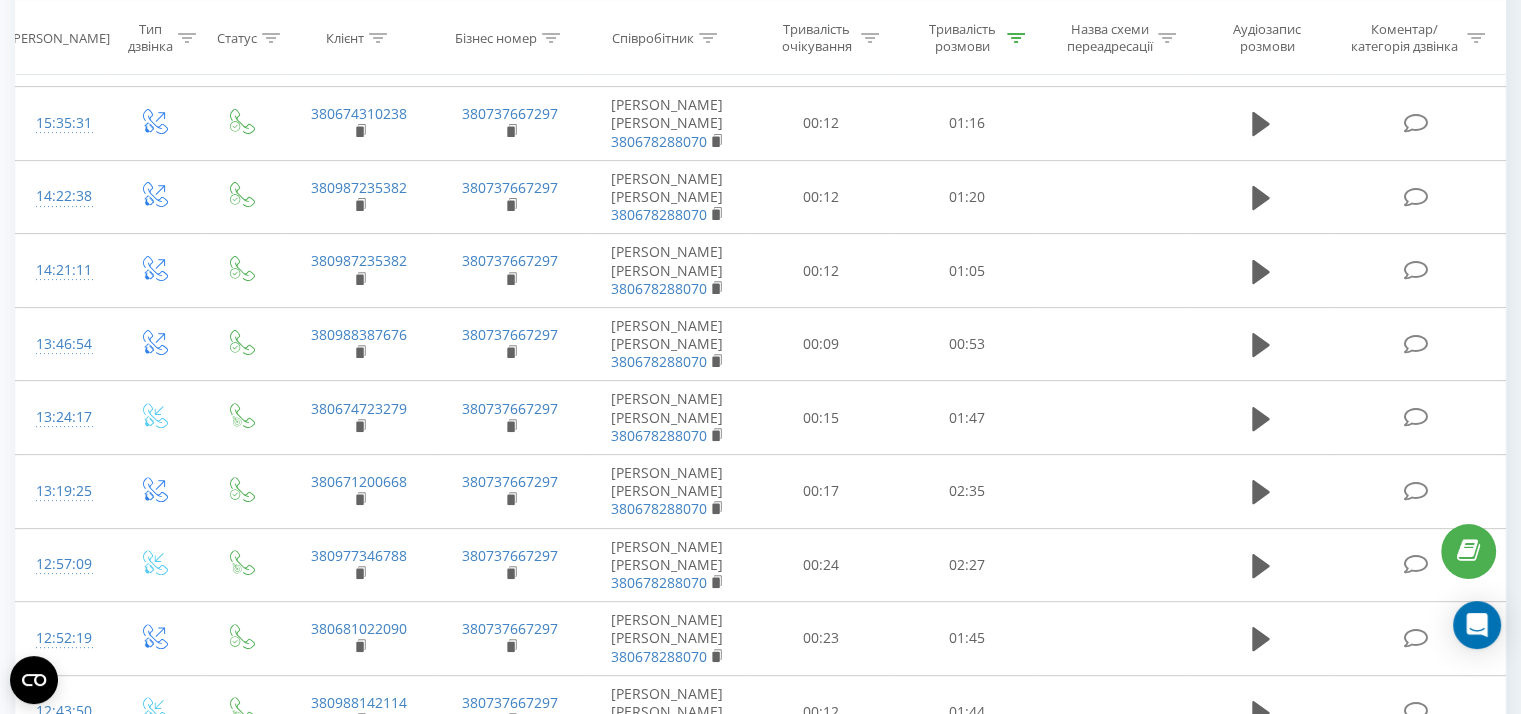 scroll, scrollTop: 1534, scrollLeft: 0, axis: vertical 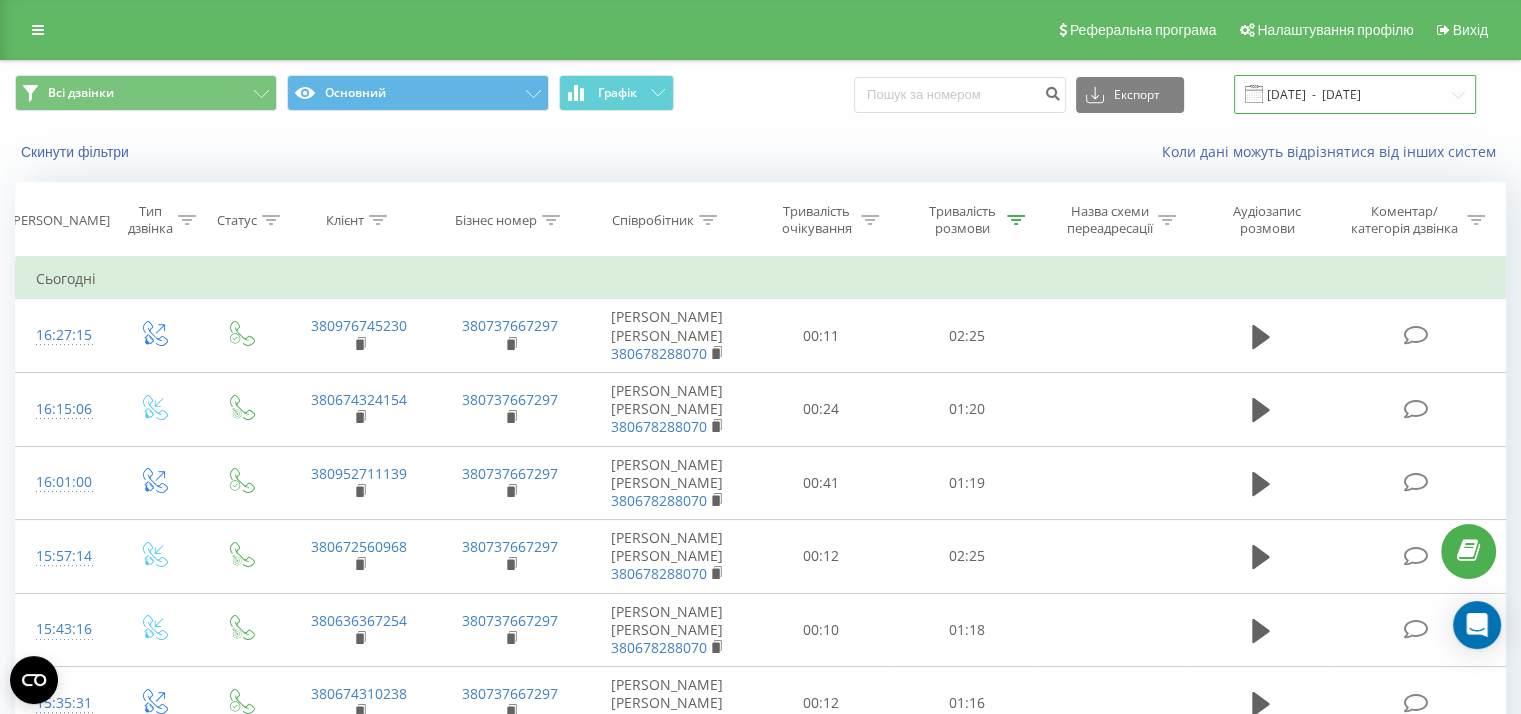 click on "01.07.2025  -  31.07.2025" at bounding box center [1355, 94] 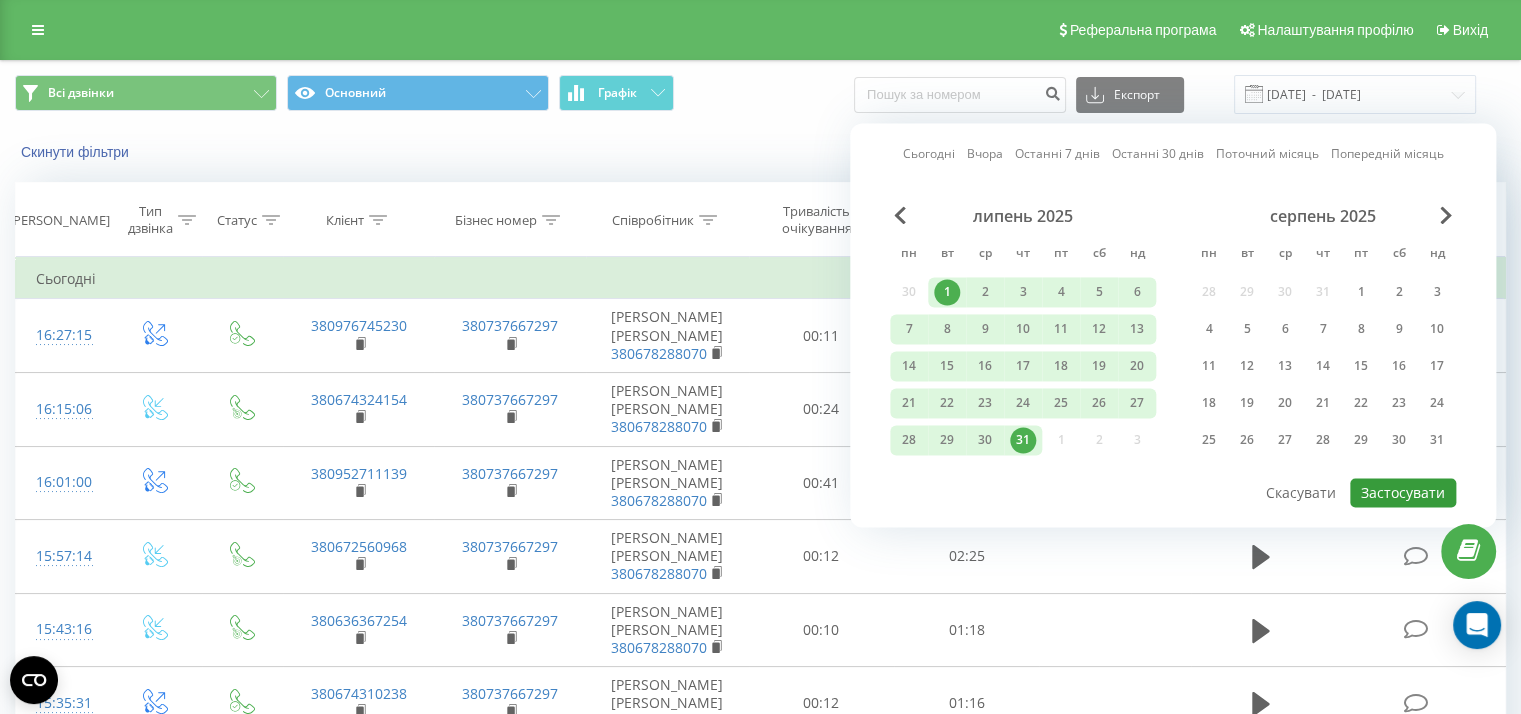 click on "Застосувати" at bounding box center (1403, 492) 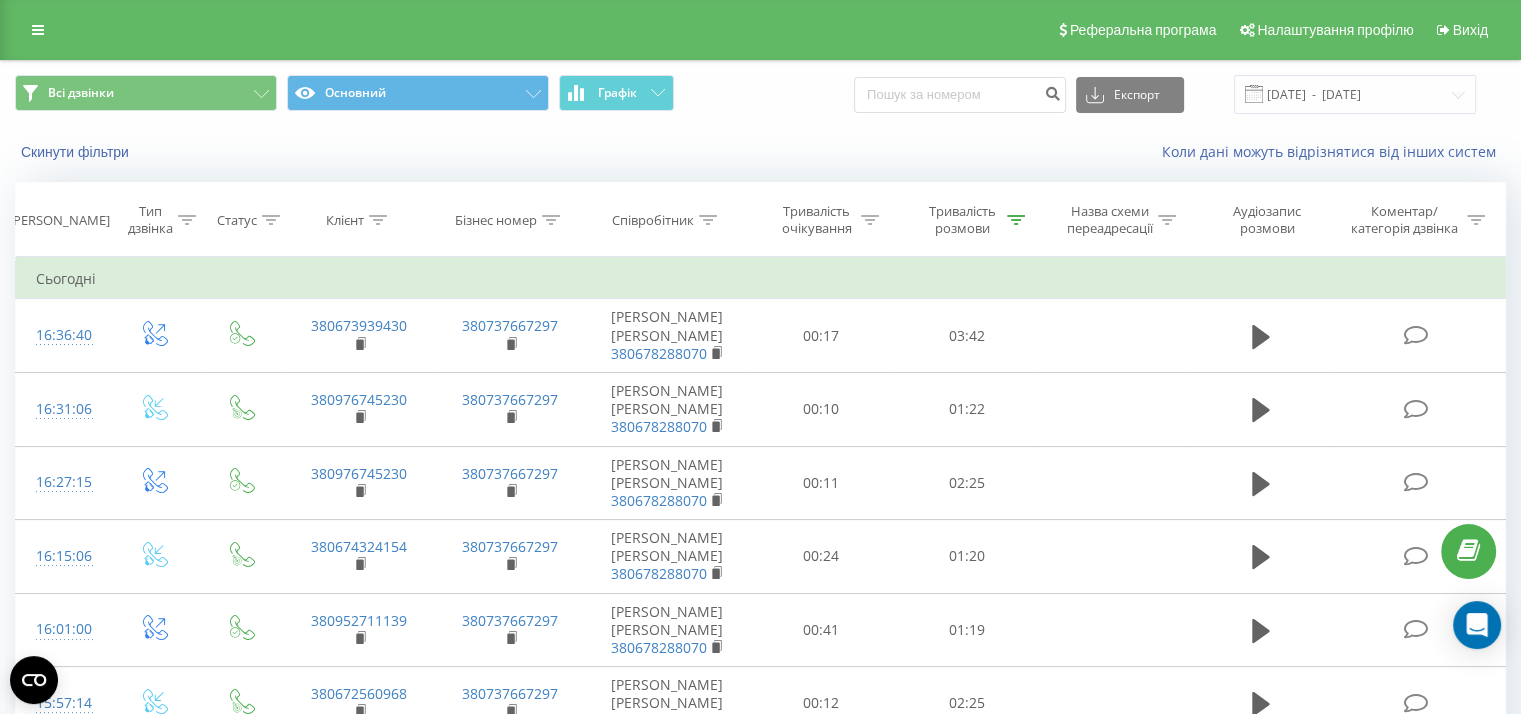 click 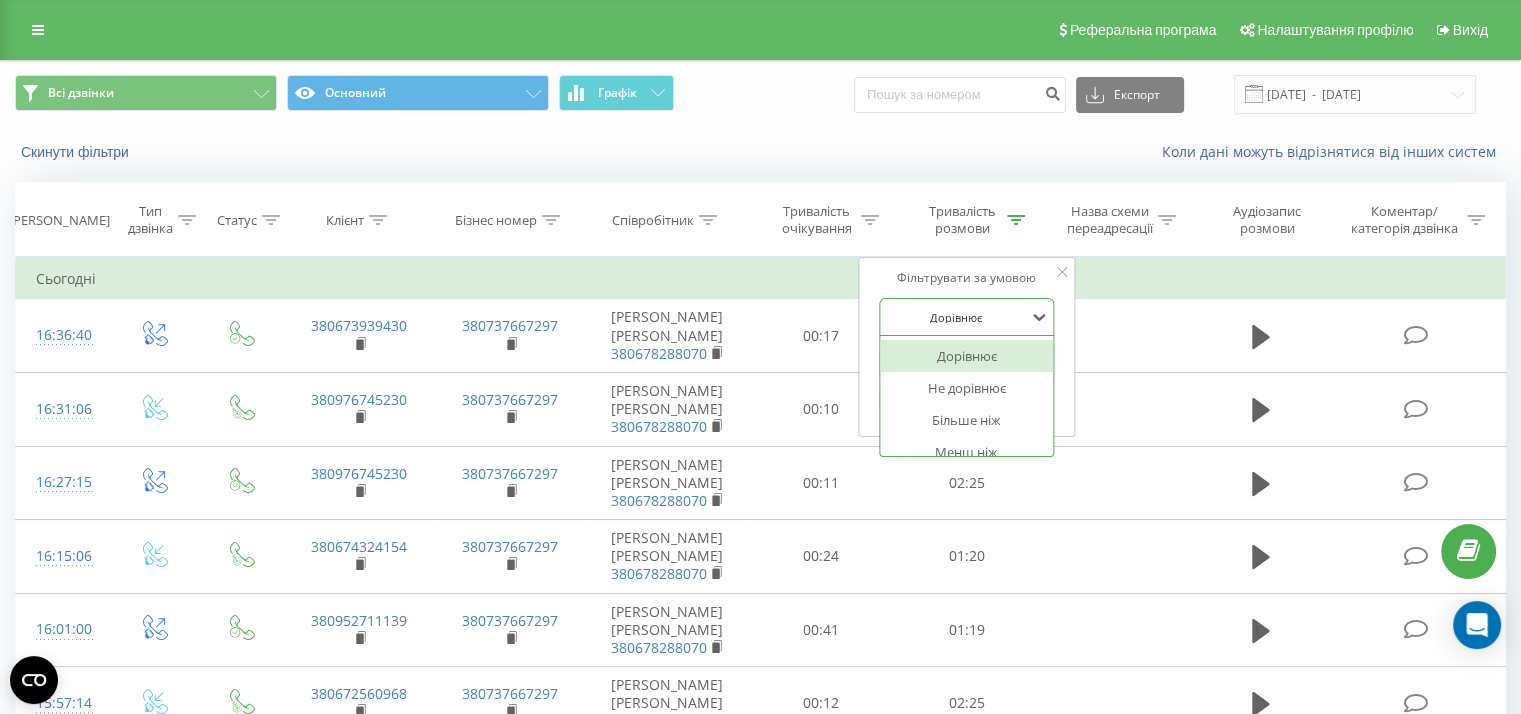 click at bounding box center [956, 317] 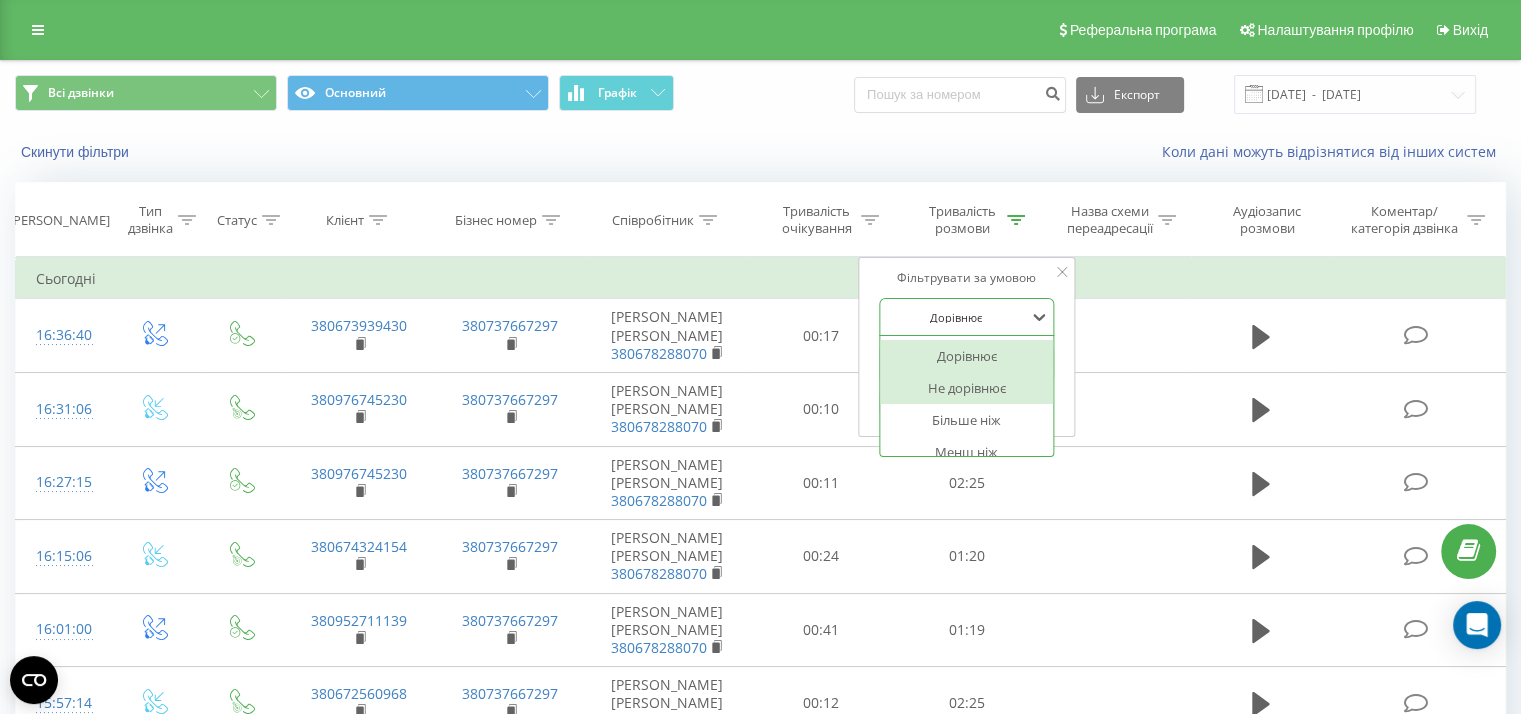 scroll, scrollTop: 80, scrollLeft: 0, axis: vertical 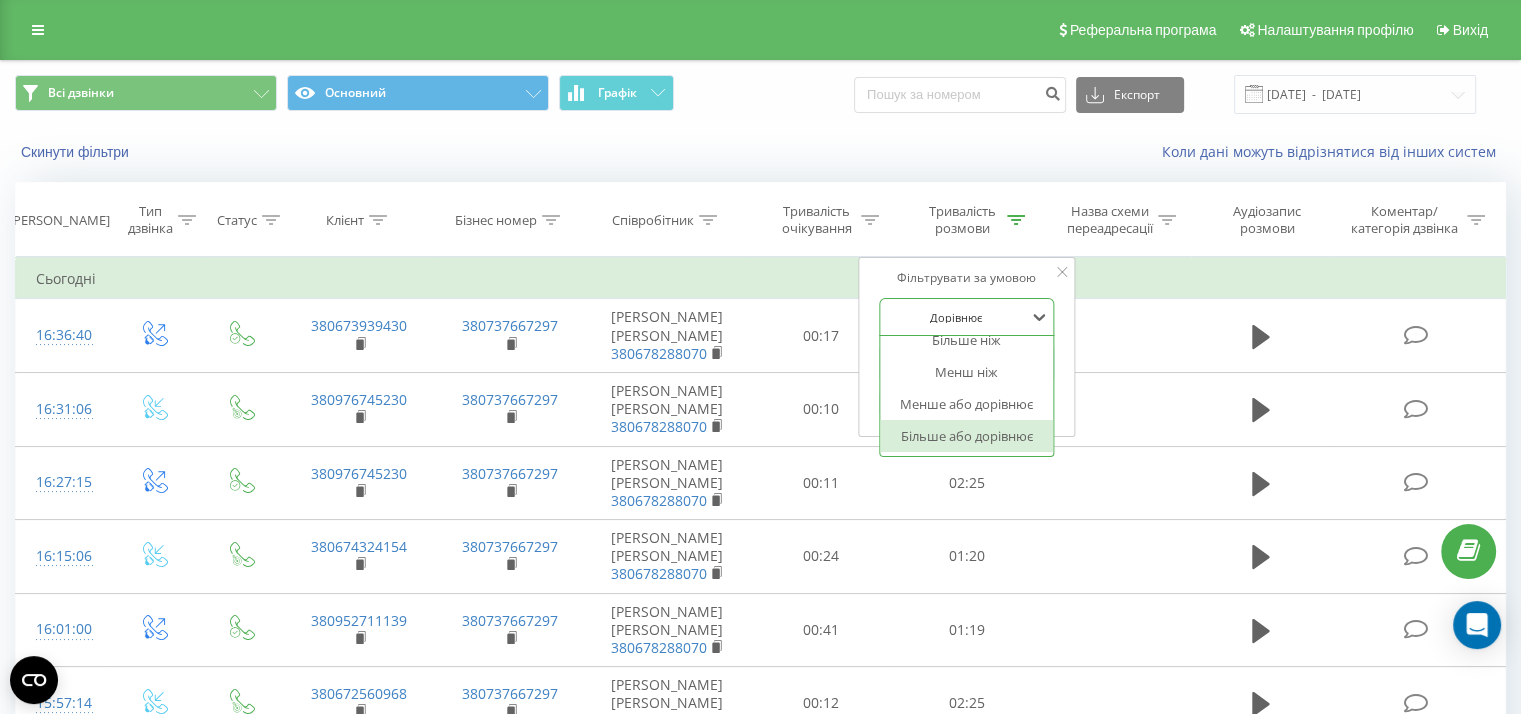 click on "Більше або дорівнює" at bounding box center [967, 436] 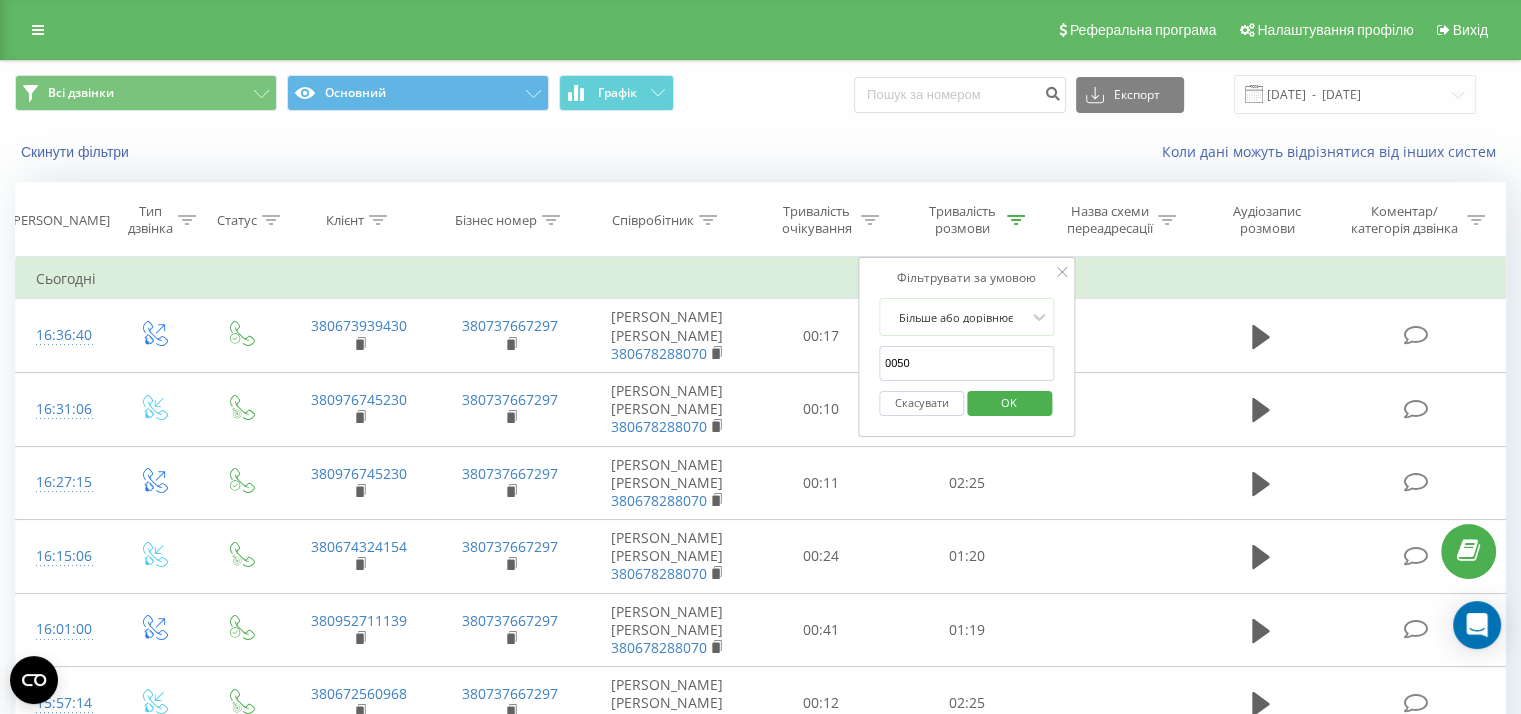 click on "OK" at bounding box center (1009, 402) 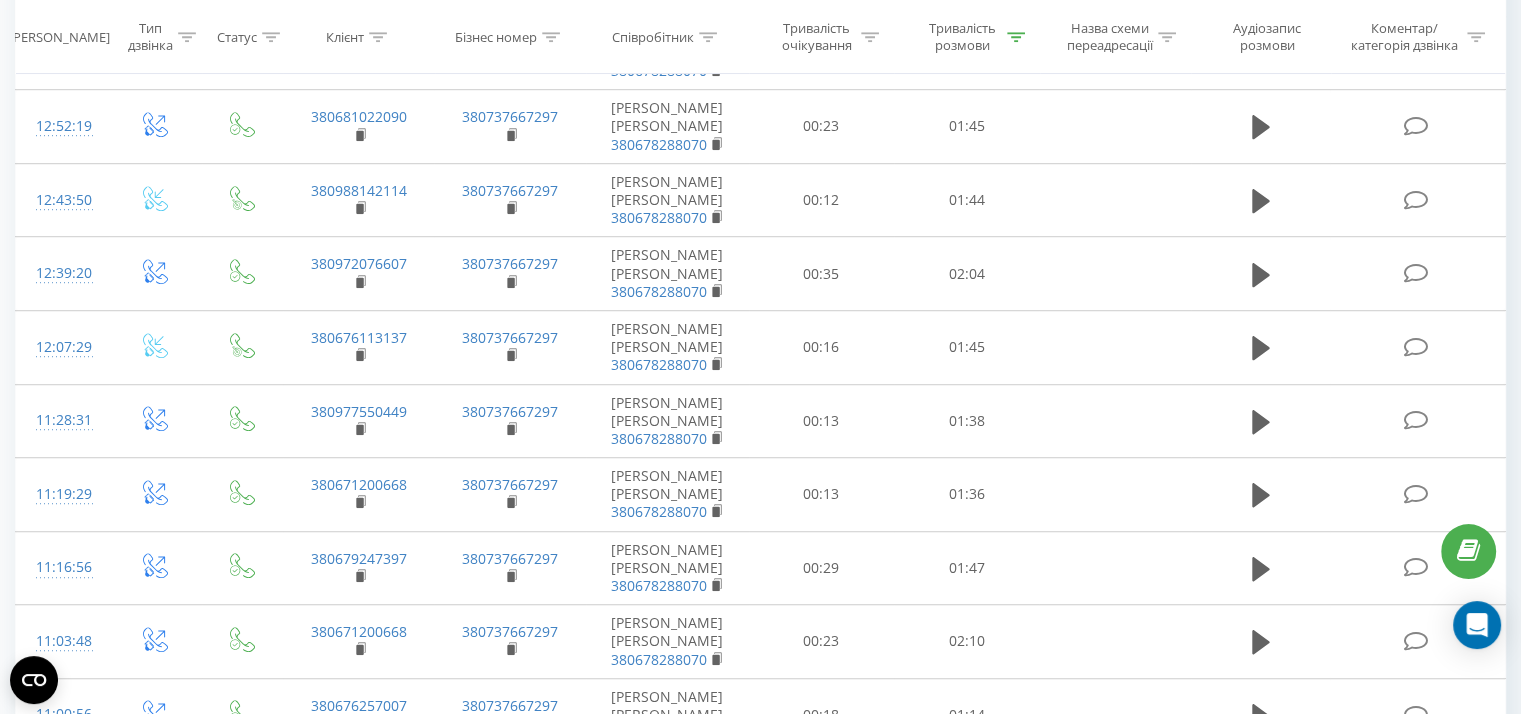 scroll, scrollTop: 1494, scrollLeft: 0, axis: vertical 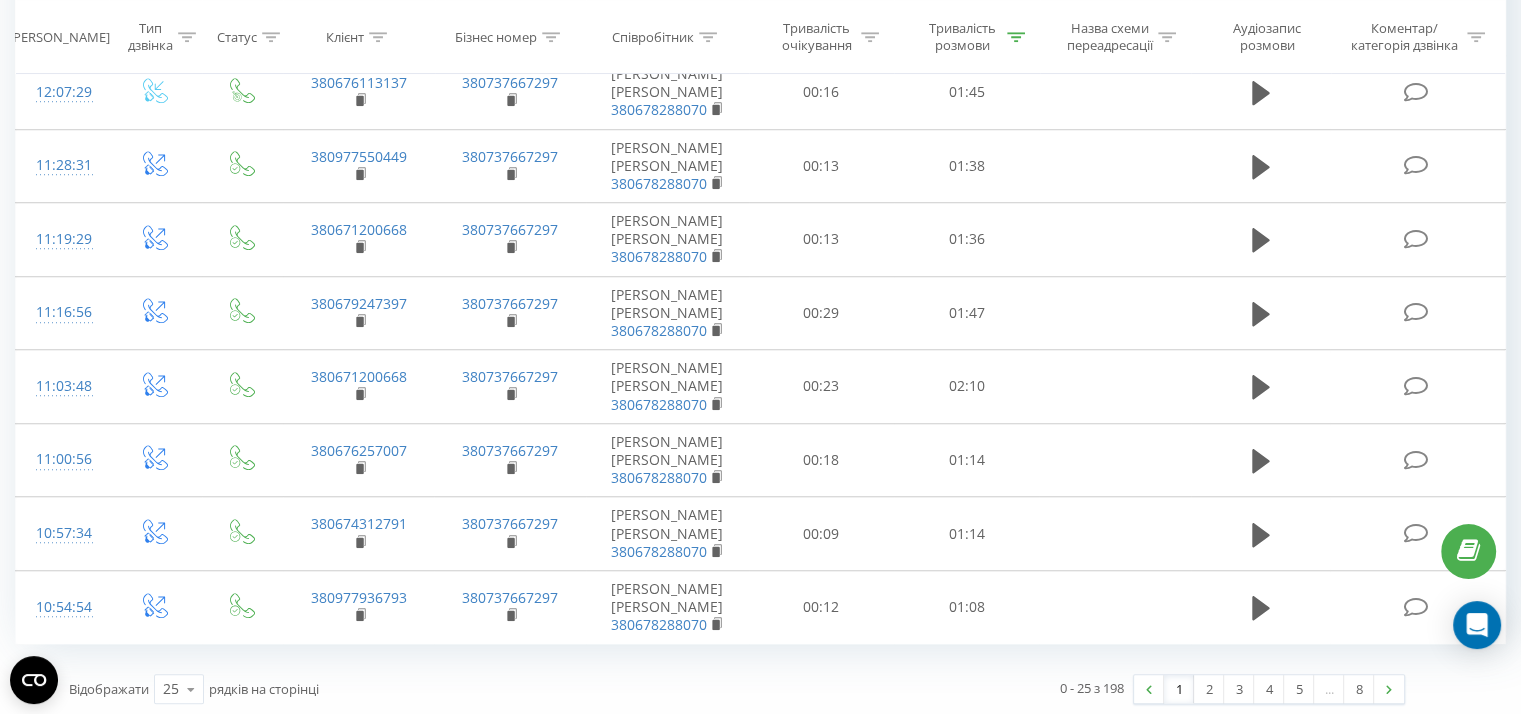 click 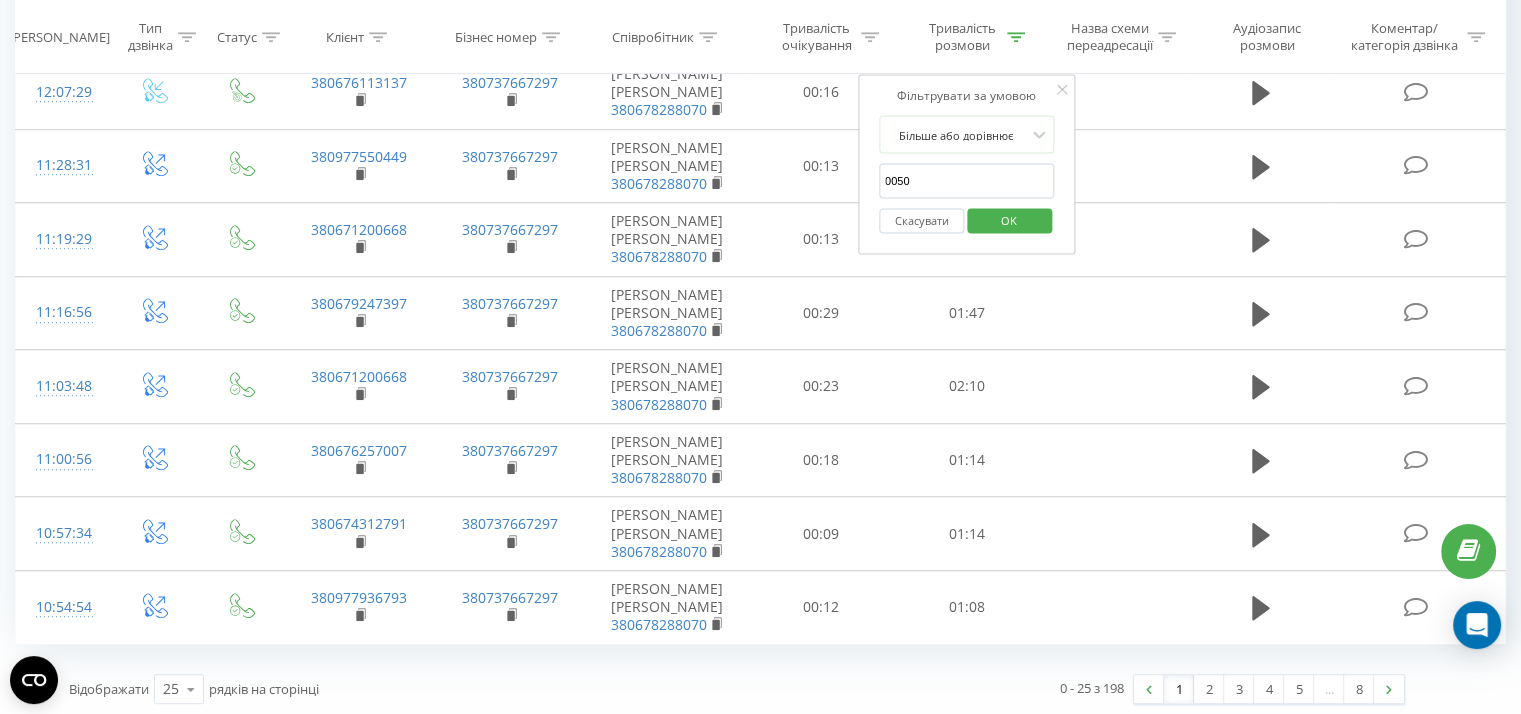 click on "0050" at bounding box center (967, 181) 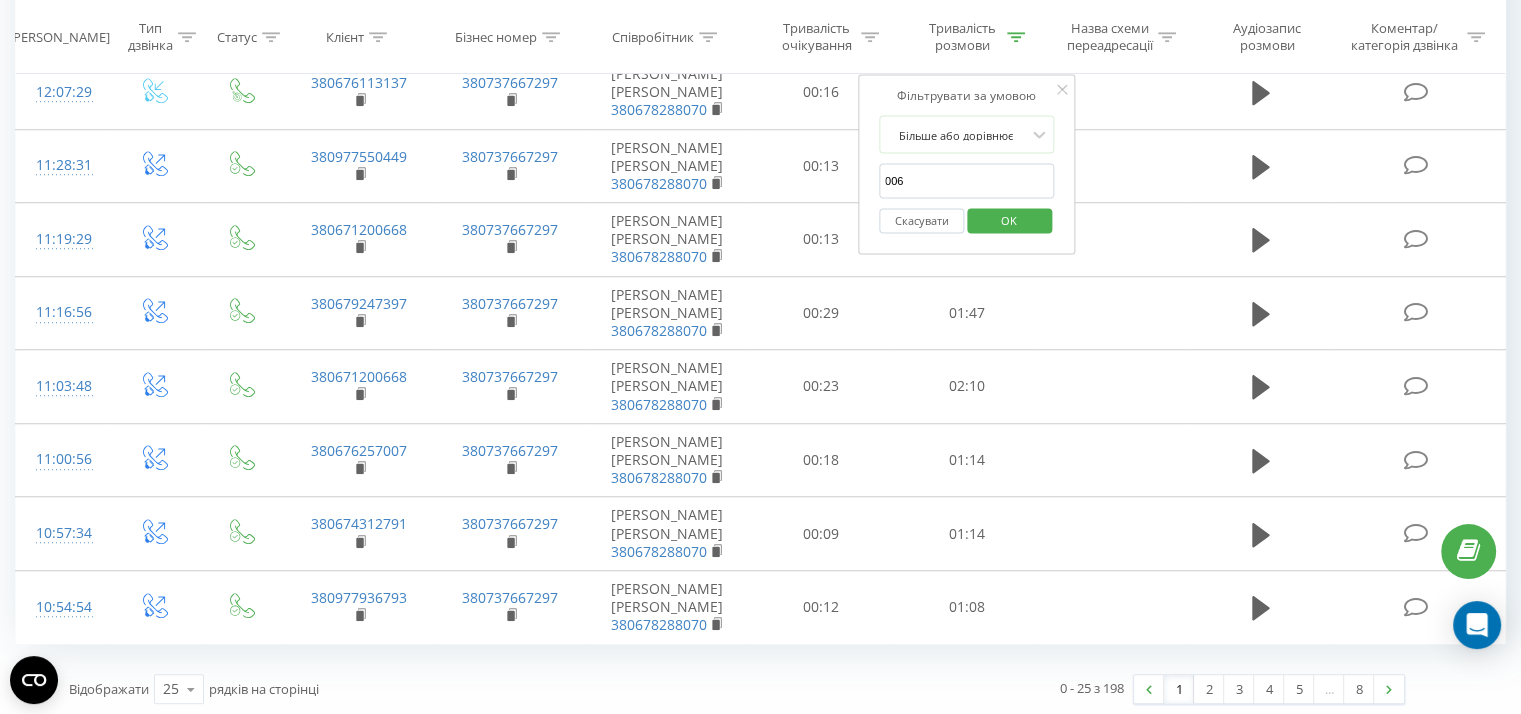 type on "0060" 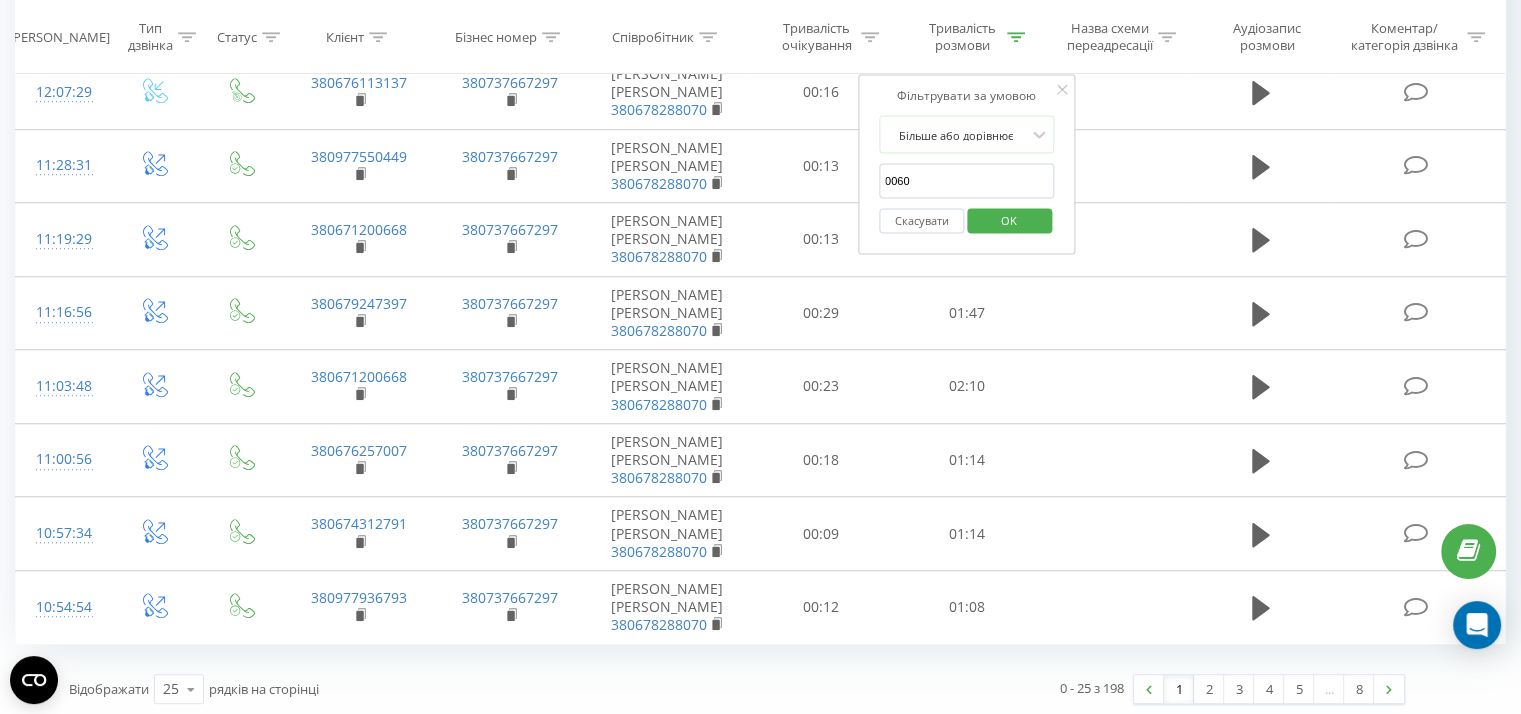 click on "OK" at bounding box center (1009, 219) 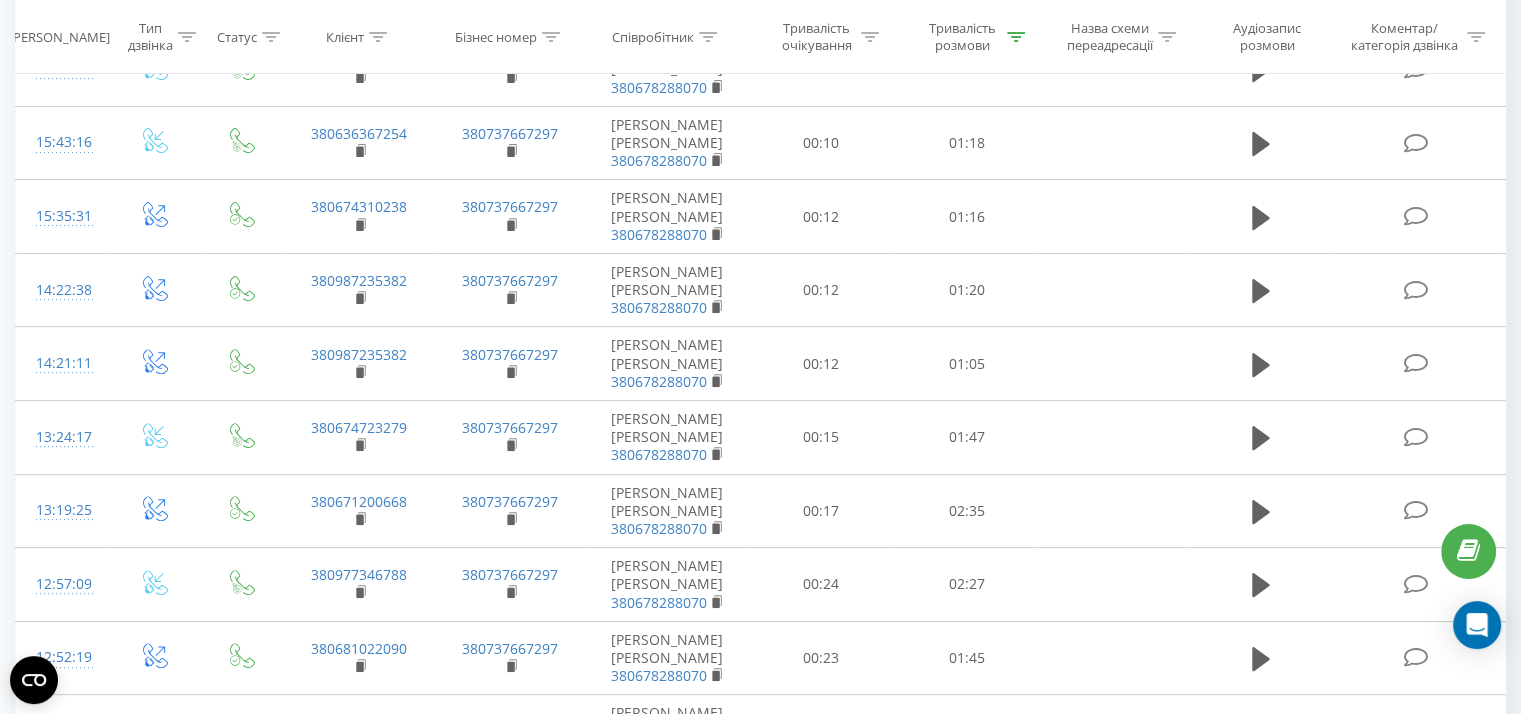 scroll, scrollTop: 0, scrollLeft: 0, axis: both 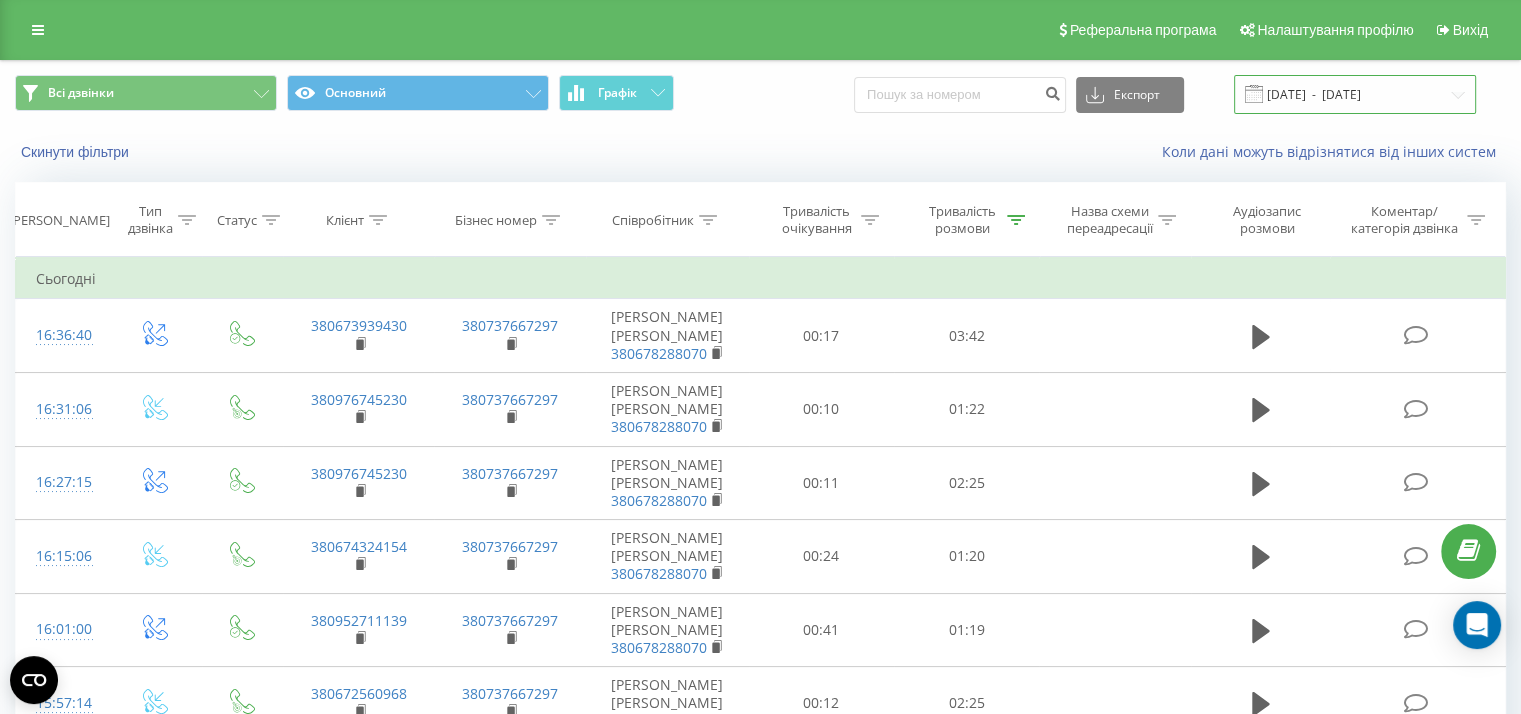 click on "01.07.2025  -  31.07.2025" at bounding box center (1355, 94) 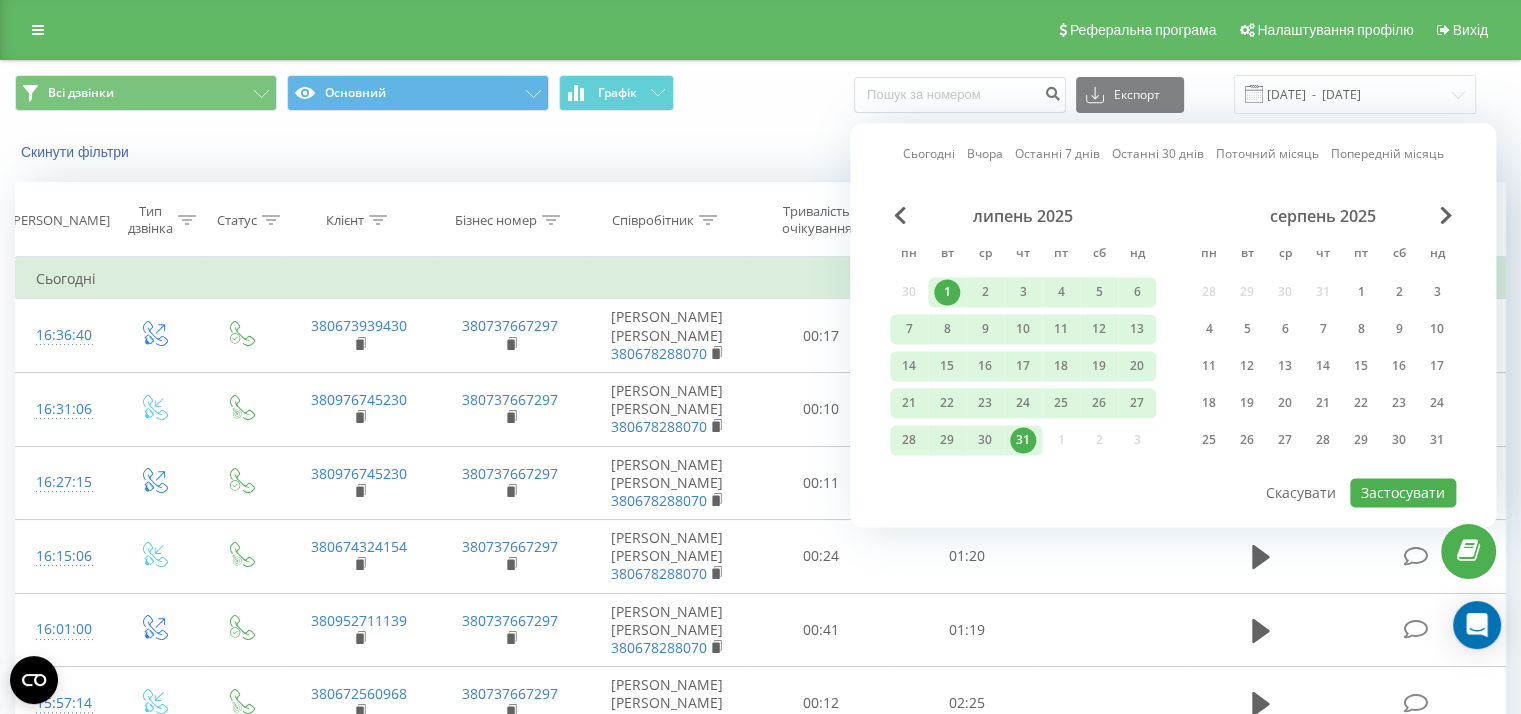 click on "Сьогодні" at bounding box center (929, 154) 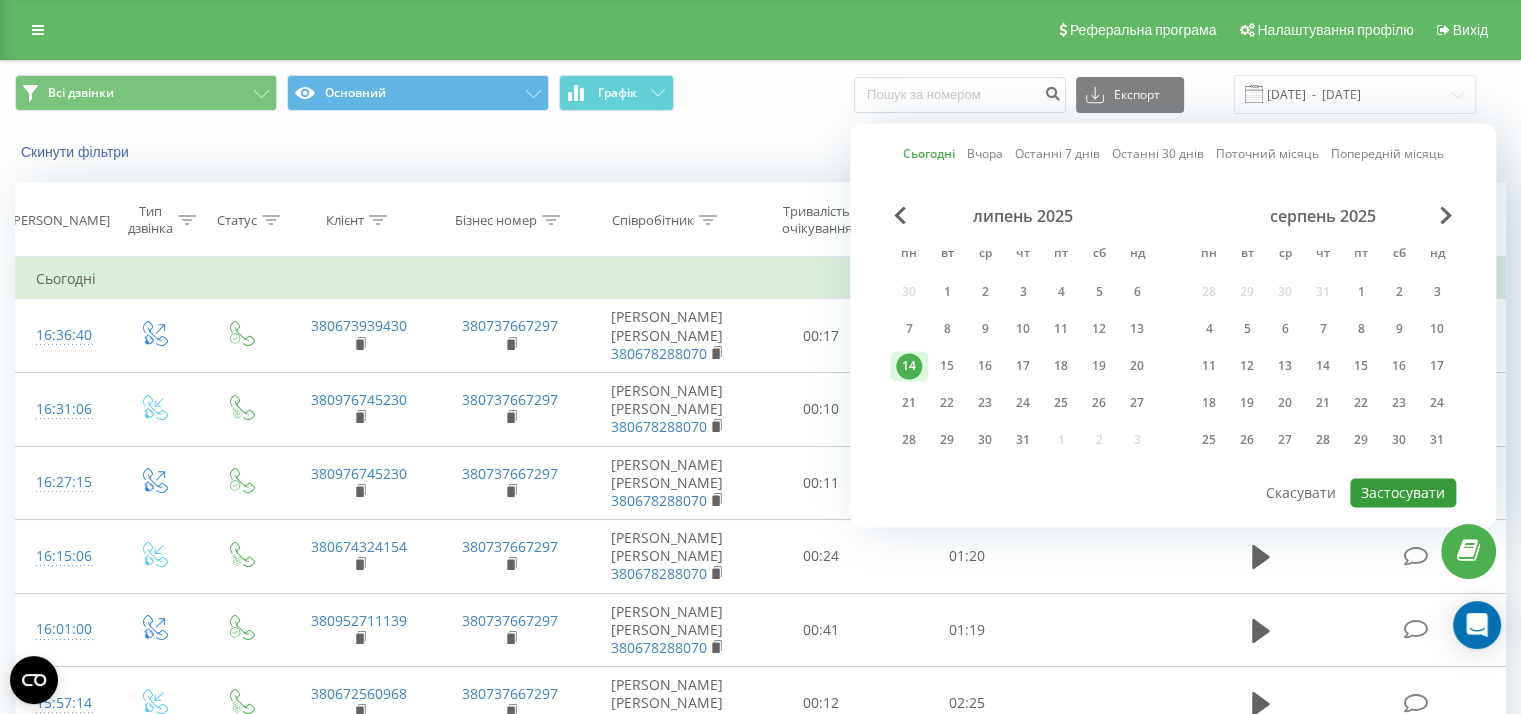 click on "Застосувати" at bounding box center [1403, 492] 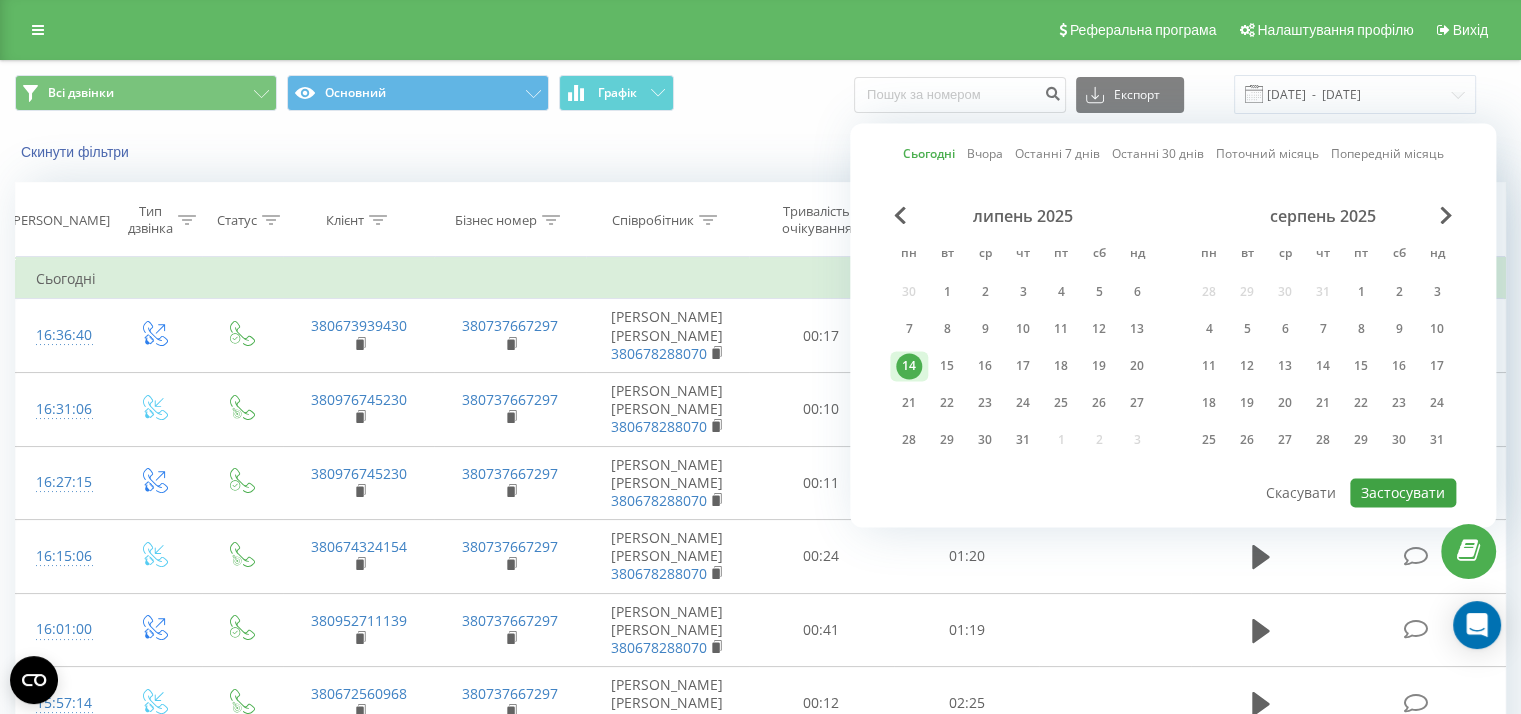 type on "14.07.2025  -  14.07.2025" 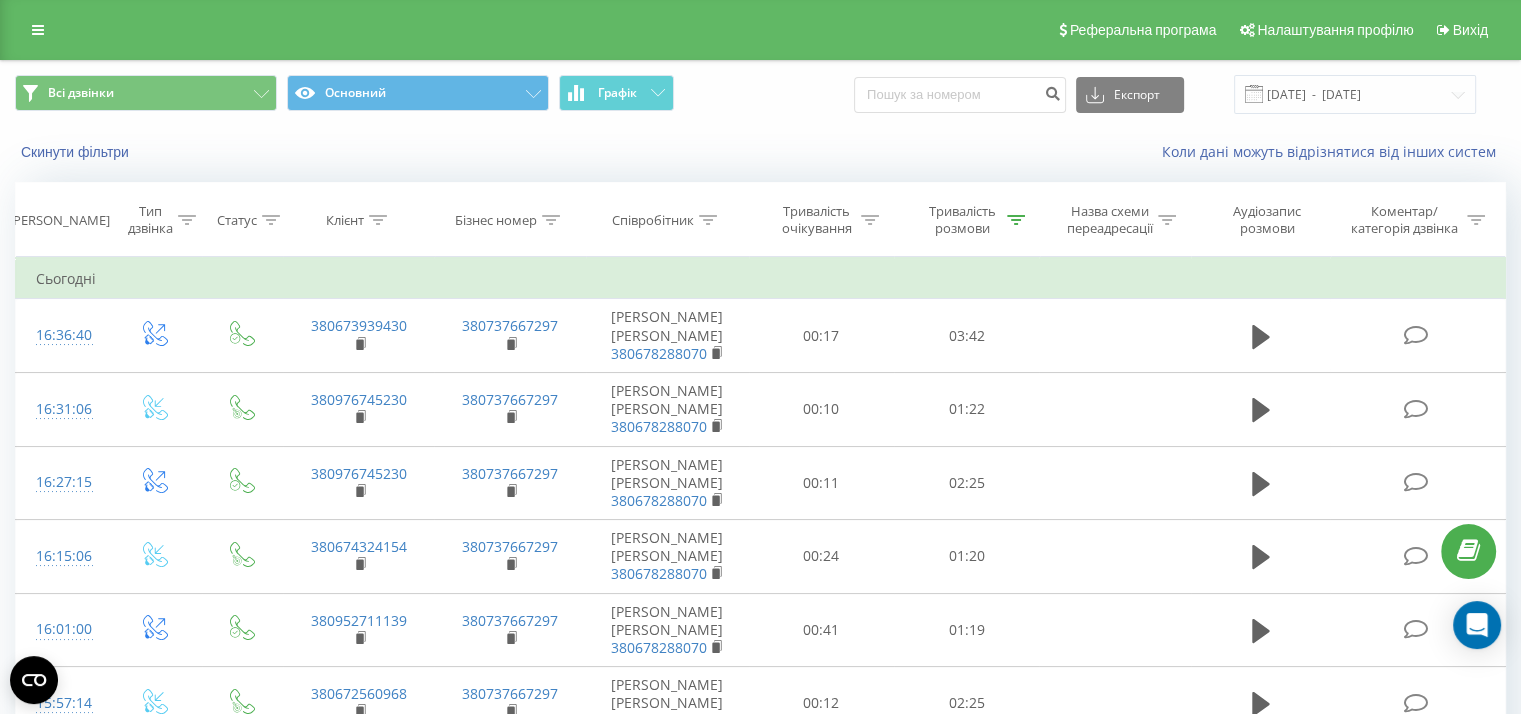 click at bounding box center [1016, 220] 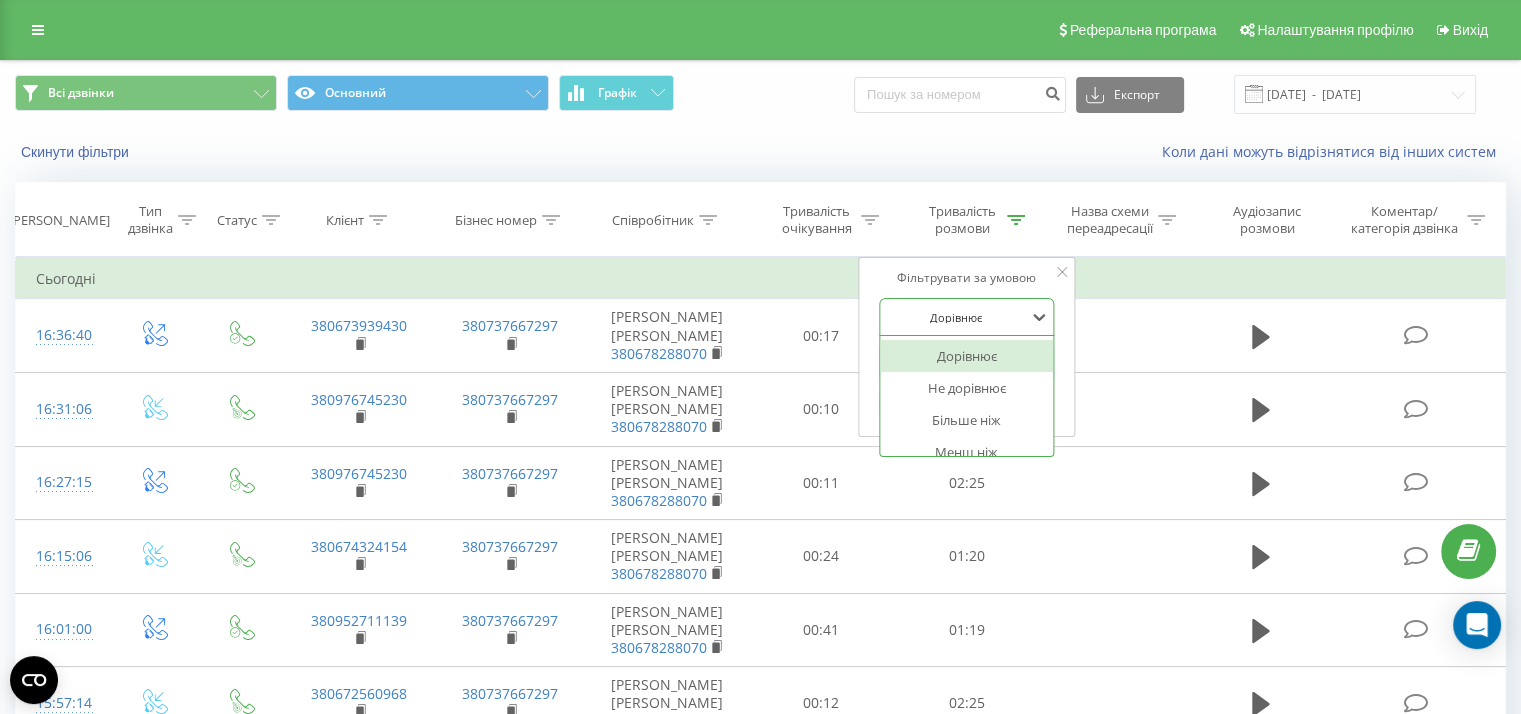 click at bounding box center [956, 317] 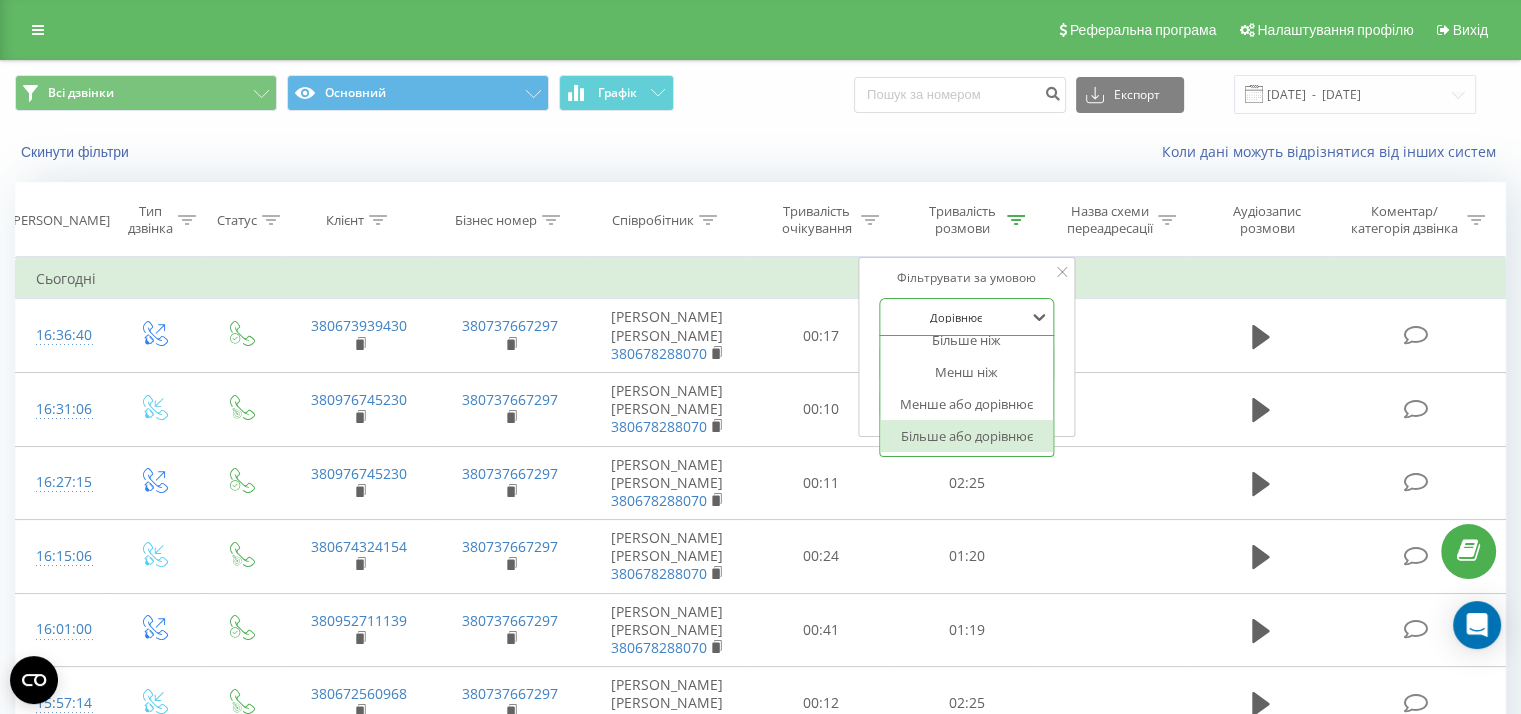 click on "Більше або дорівнює" at bounding box center [967, 436] 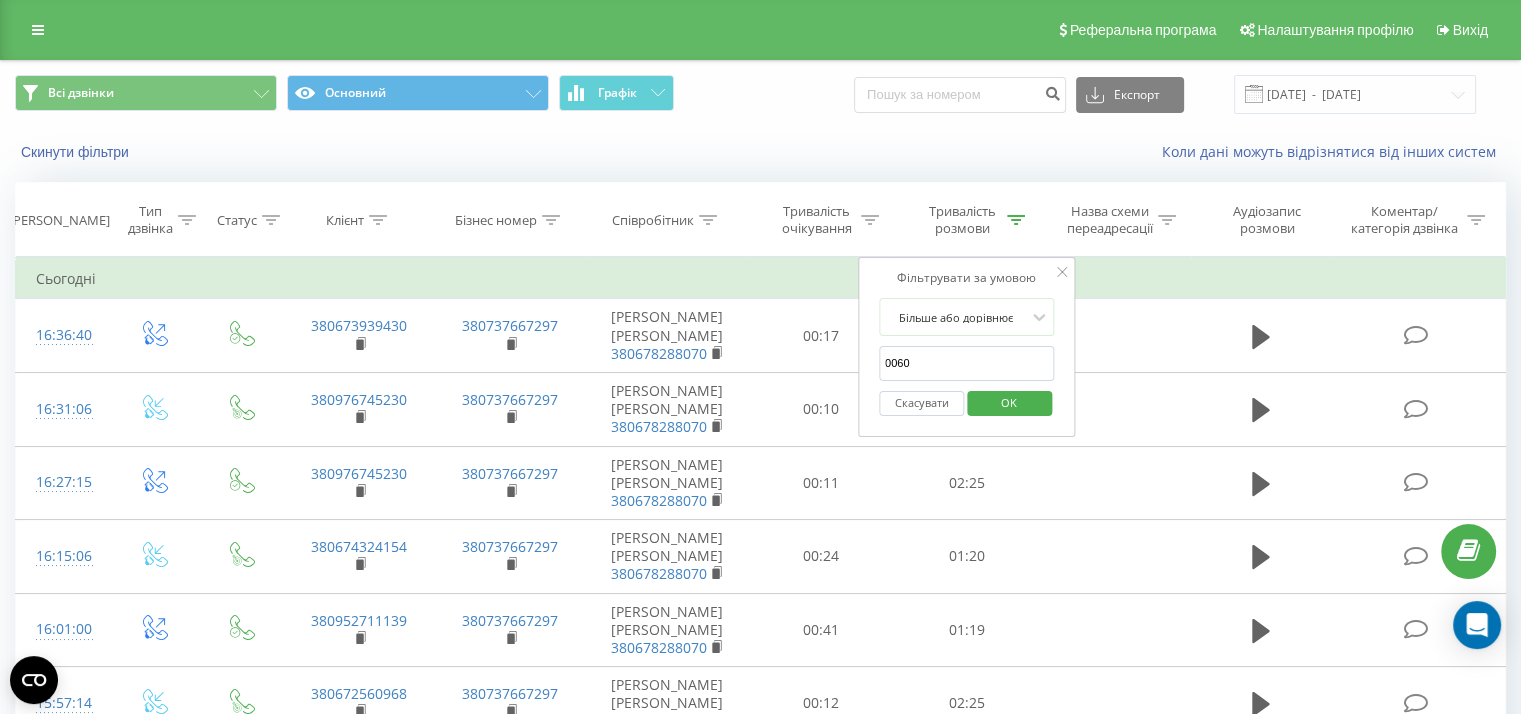 drag, startPoint x: 1008, startPoint y: 400, endPoint x: 1043, endPoint y: 403, distance: 35.128338 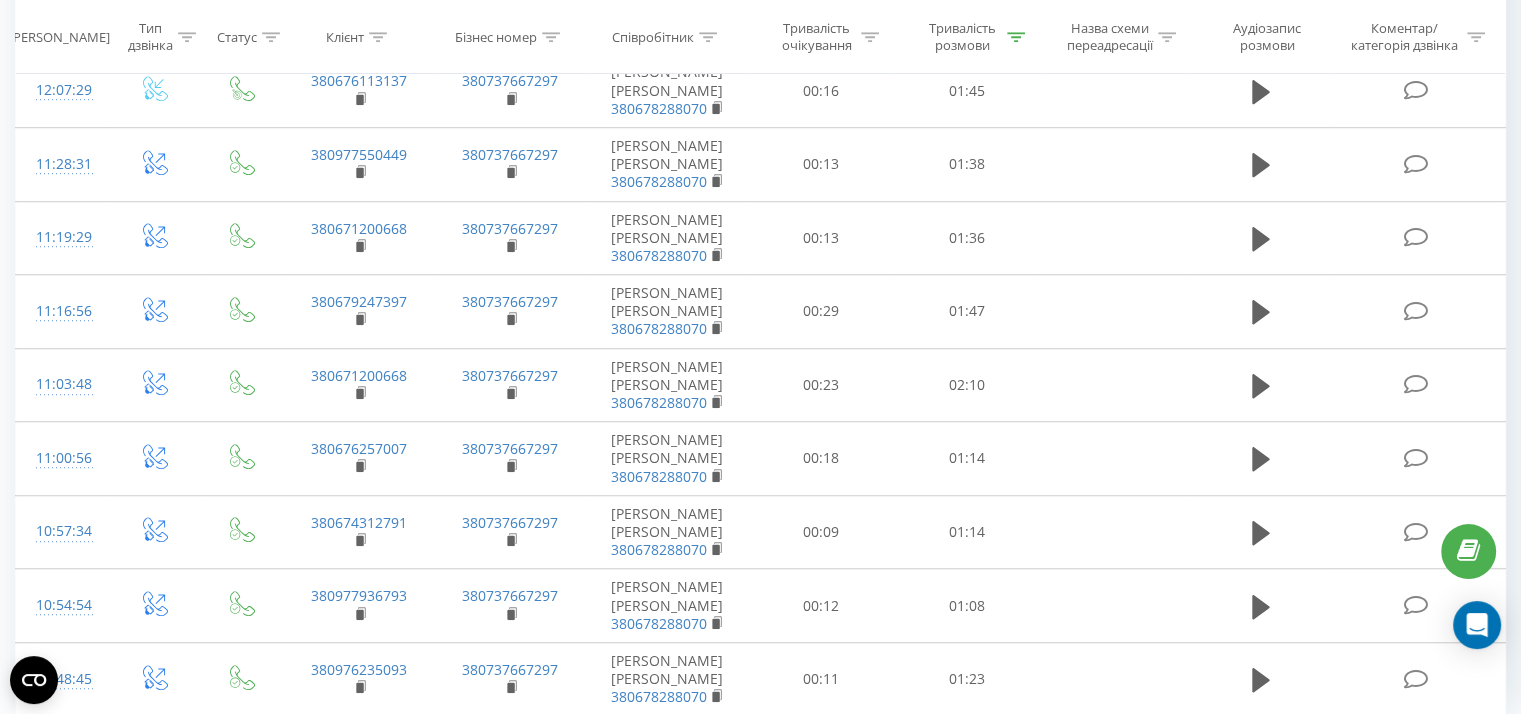 scroll, scrollTop: 1494, scrollLeft: 0, axis: vertical 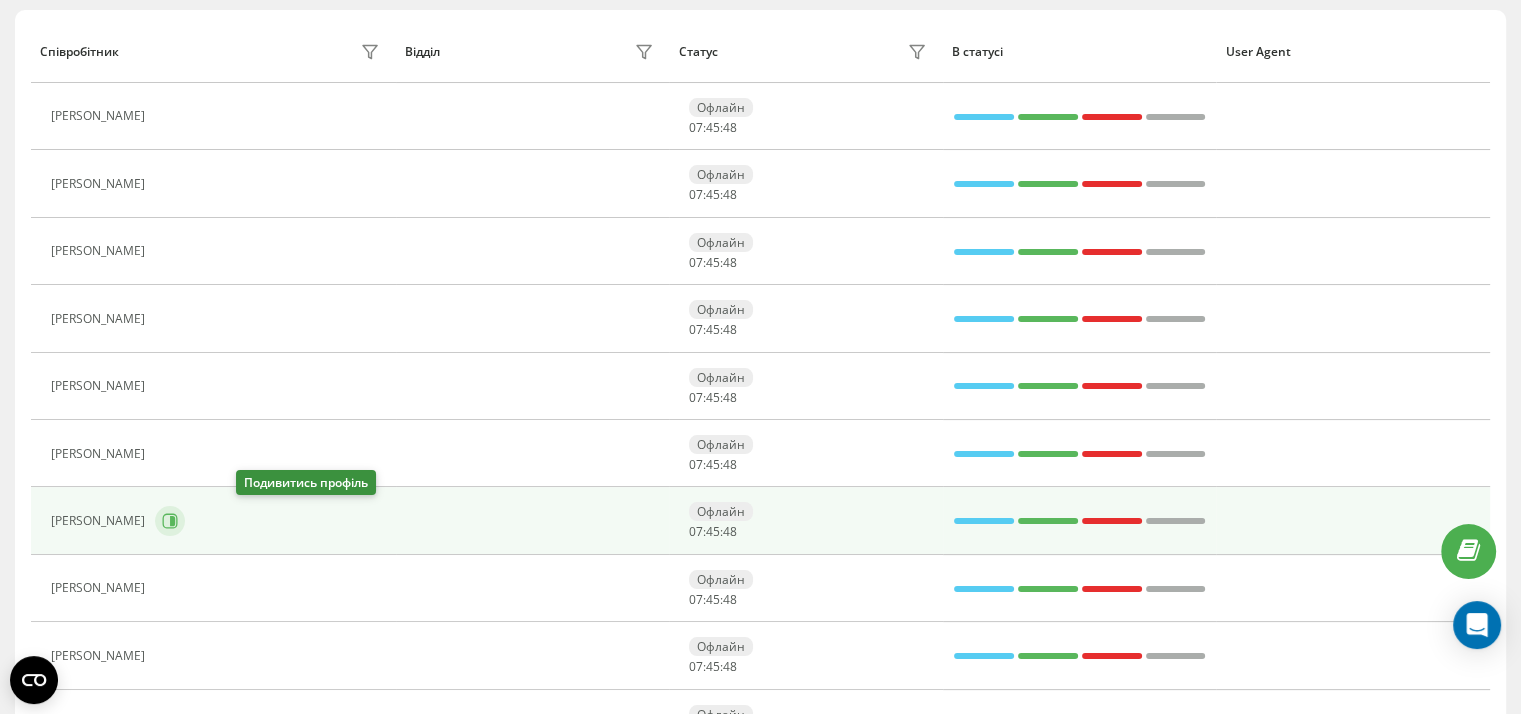 click at bounding box center [170, 521] 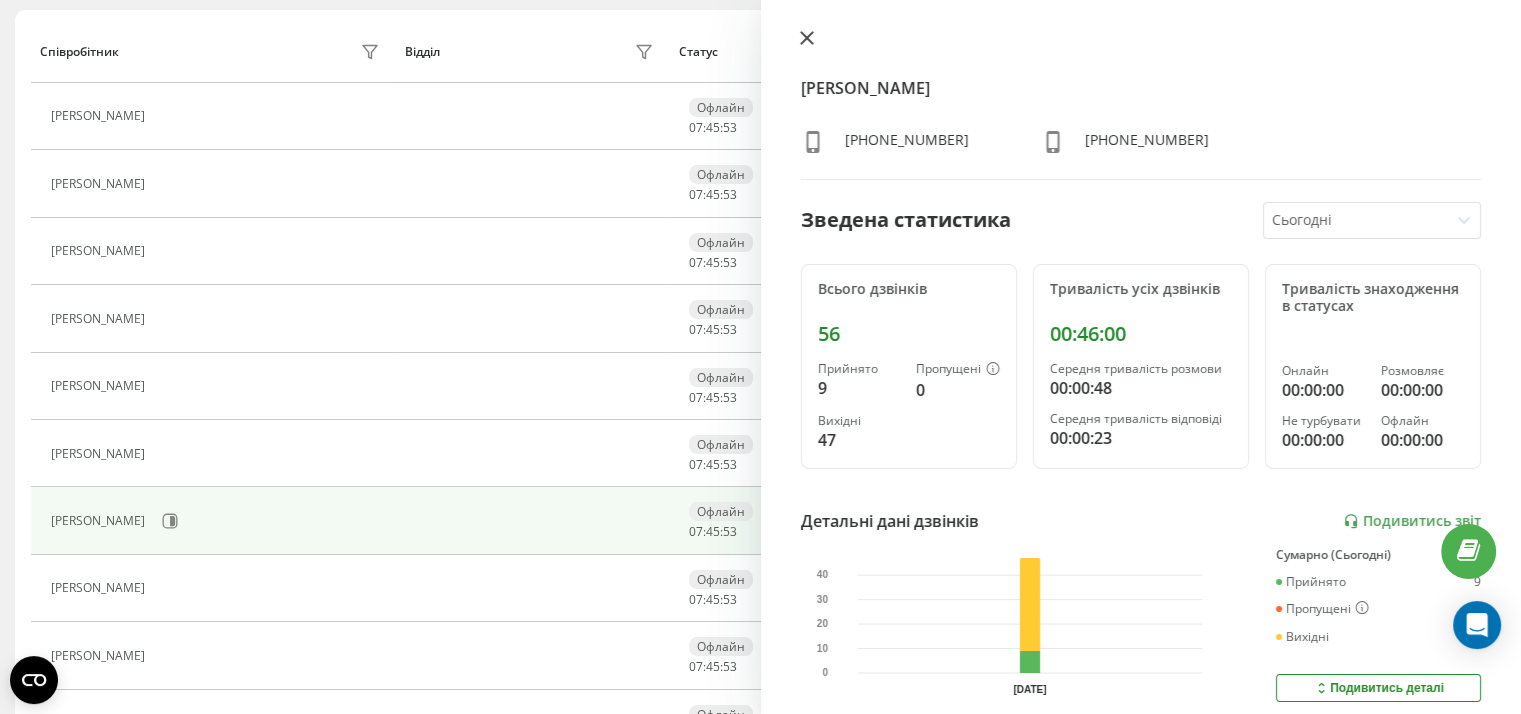 click 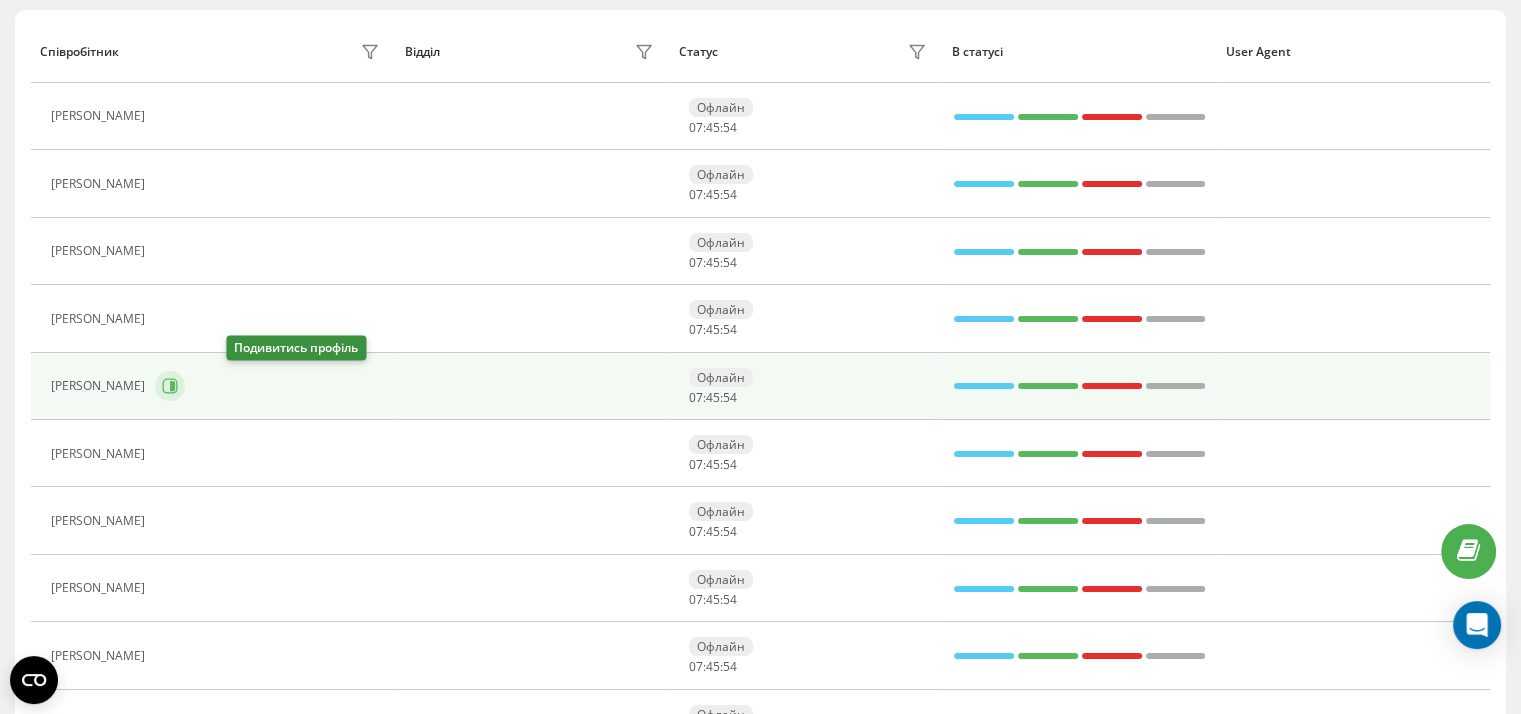 click 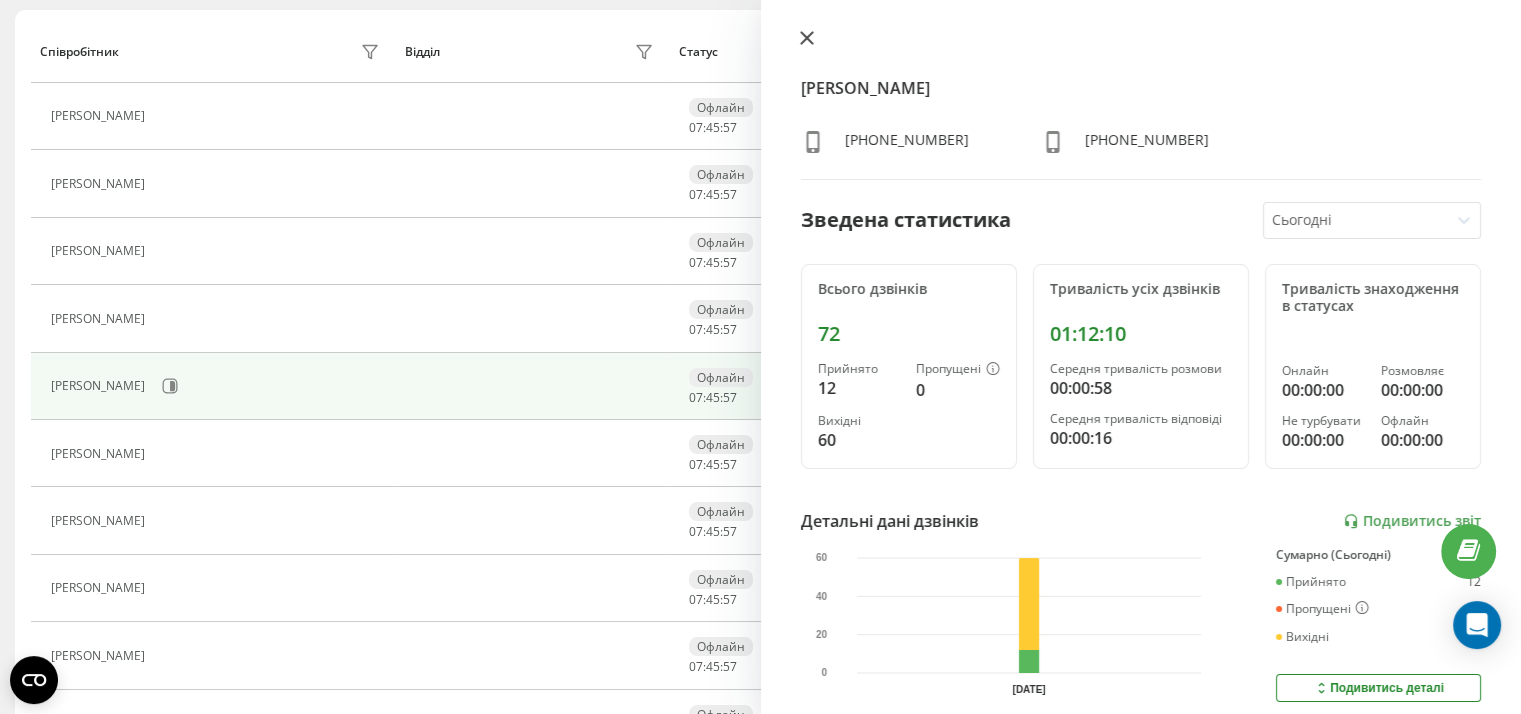 click 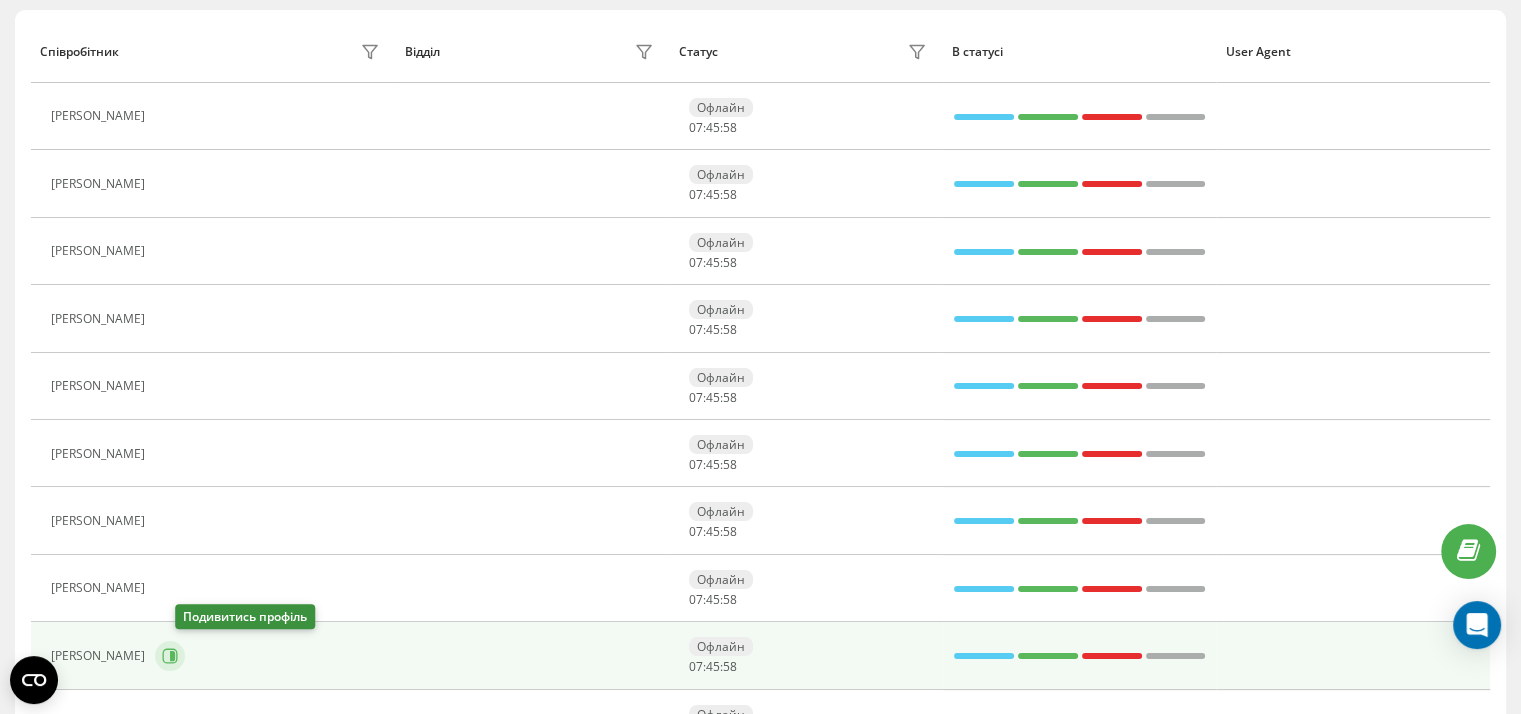 click 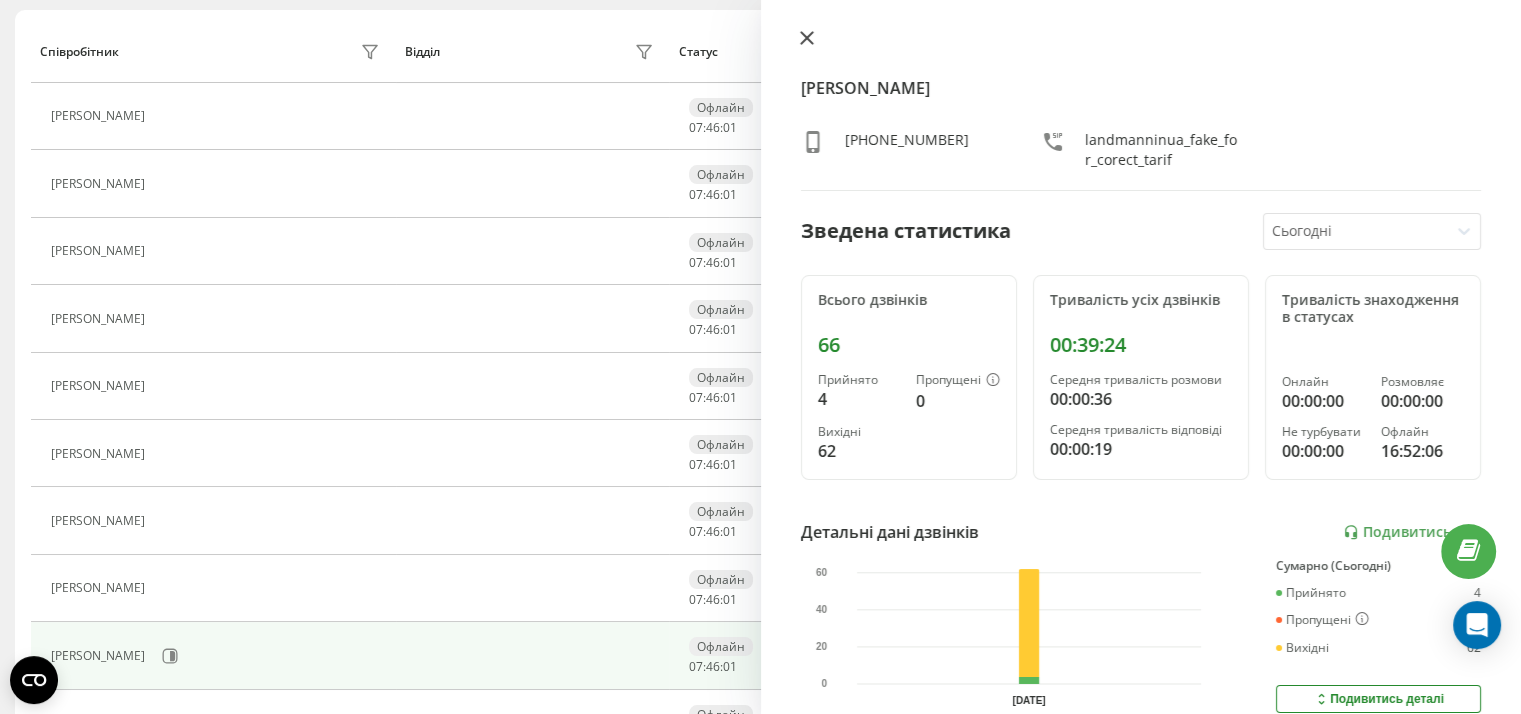 click 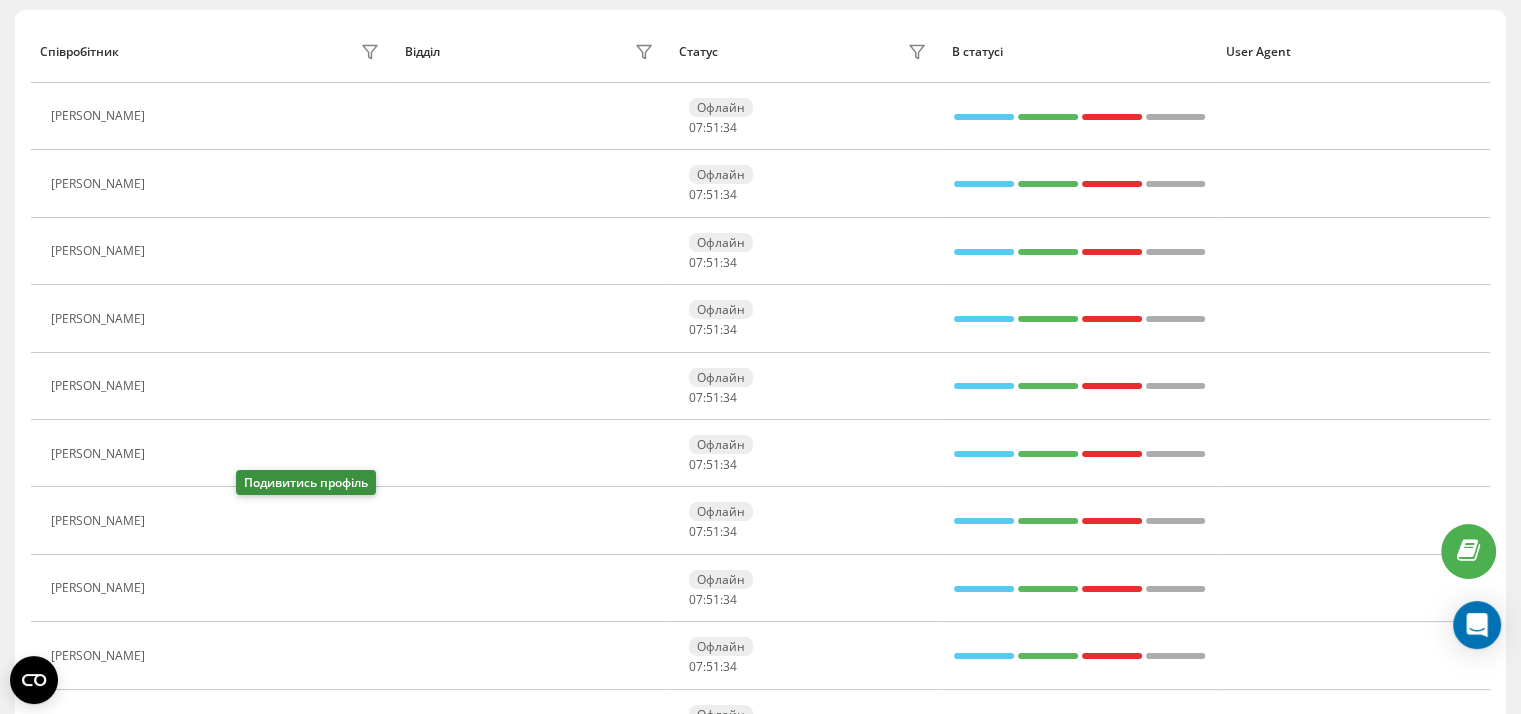 click 